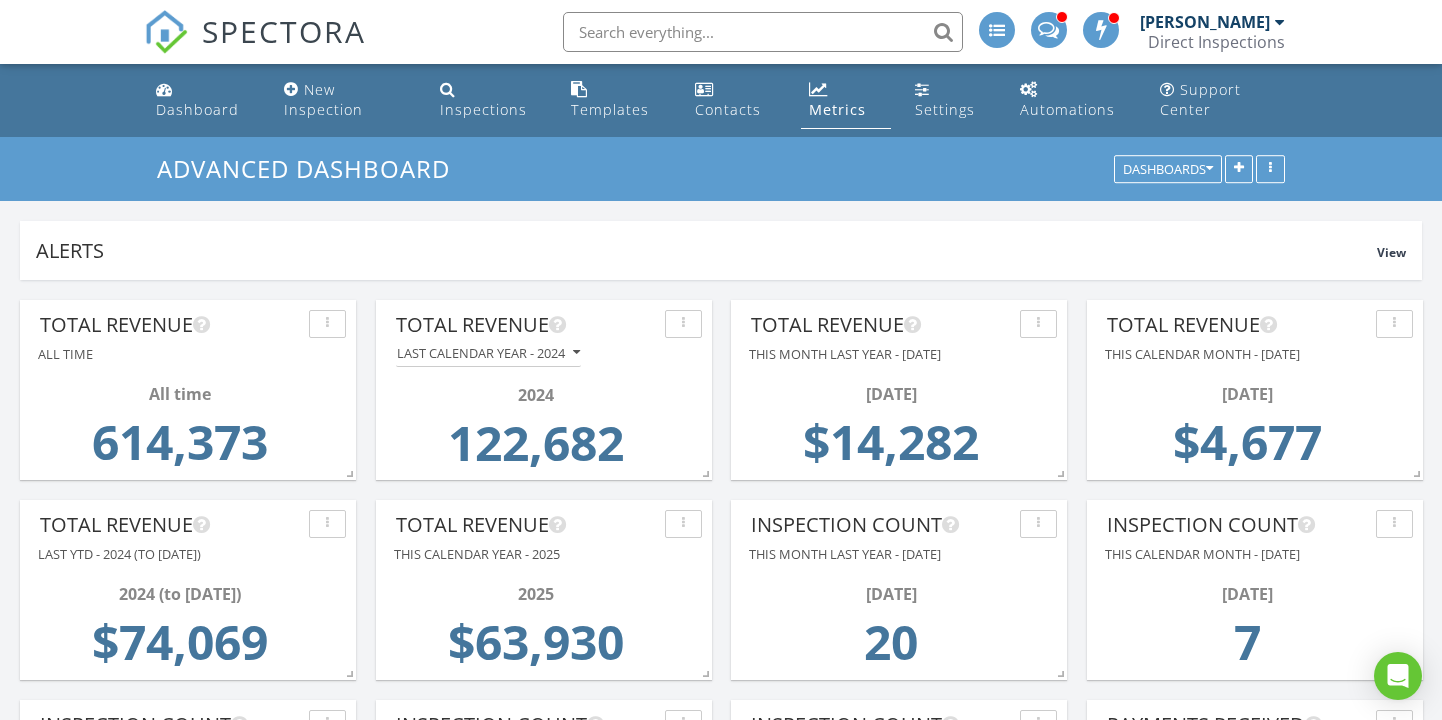 scroll, scrollTop: -10, scrollLeft: 0, axis: vertical 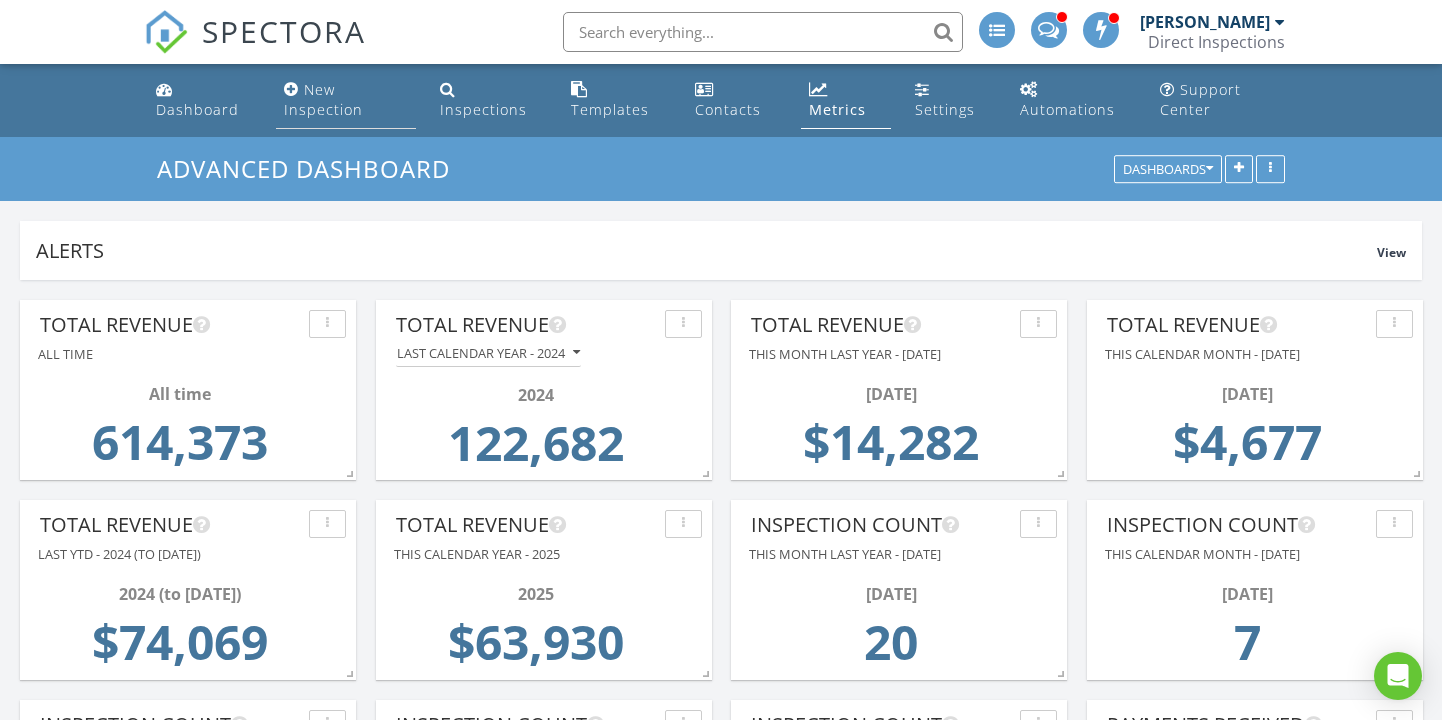 click on "New Inspection" at bounding box center [323, 99] 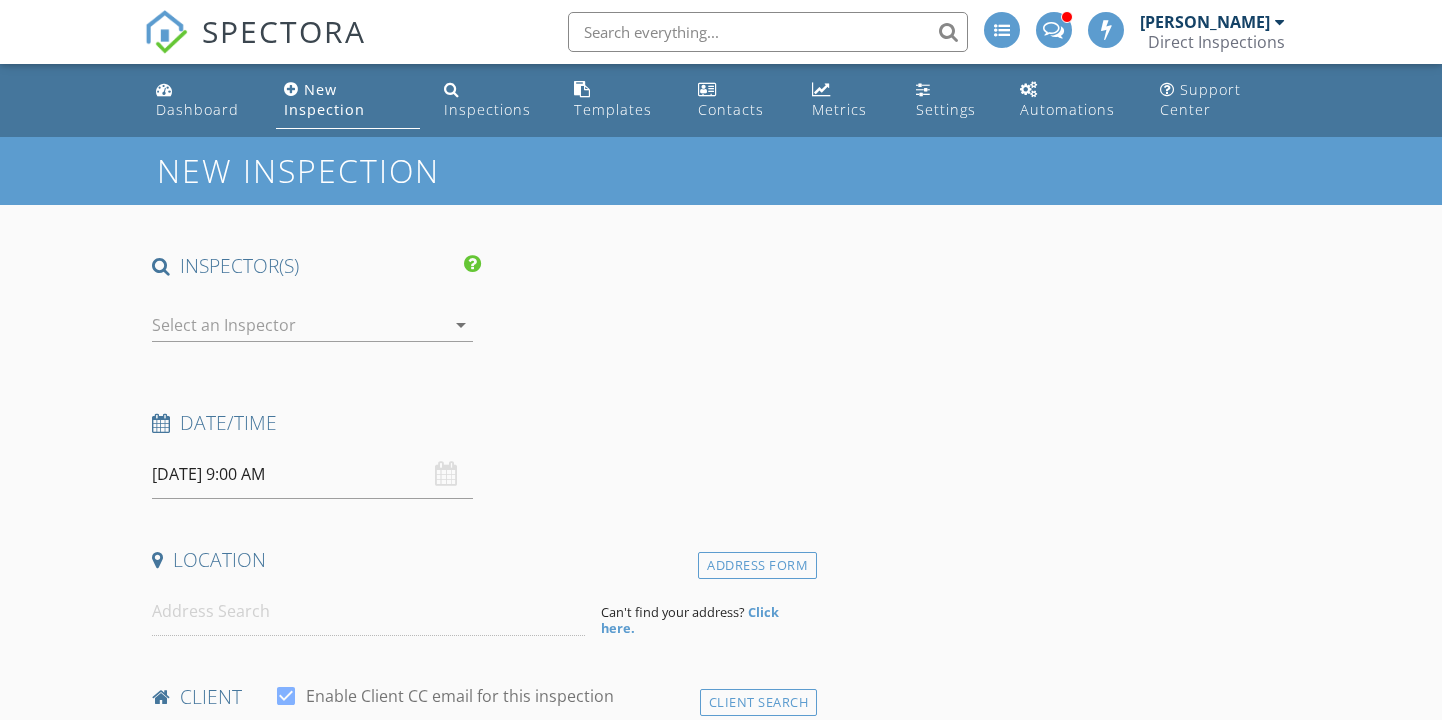 scroll, scrollTop: 0, scrollLeft: 0, axis: both 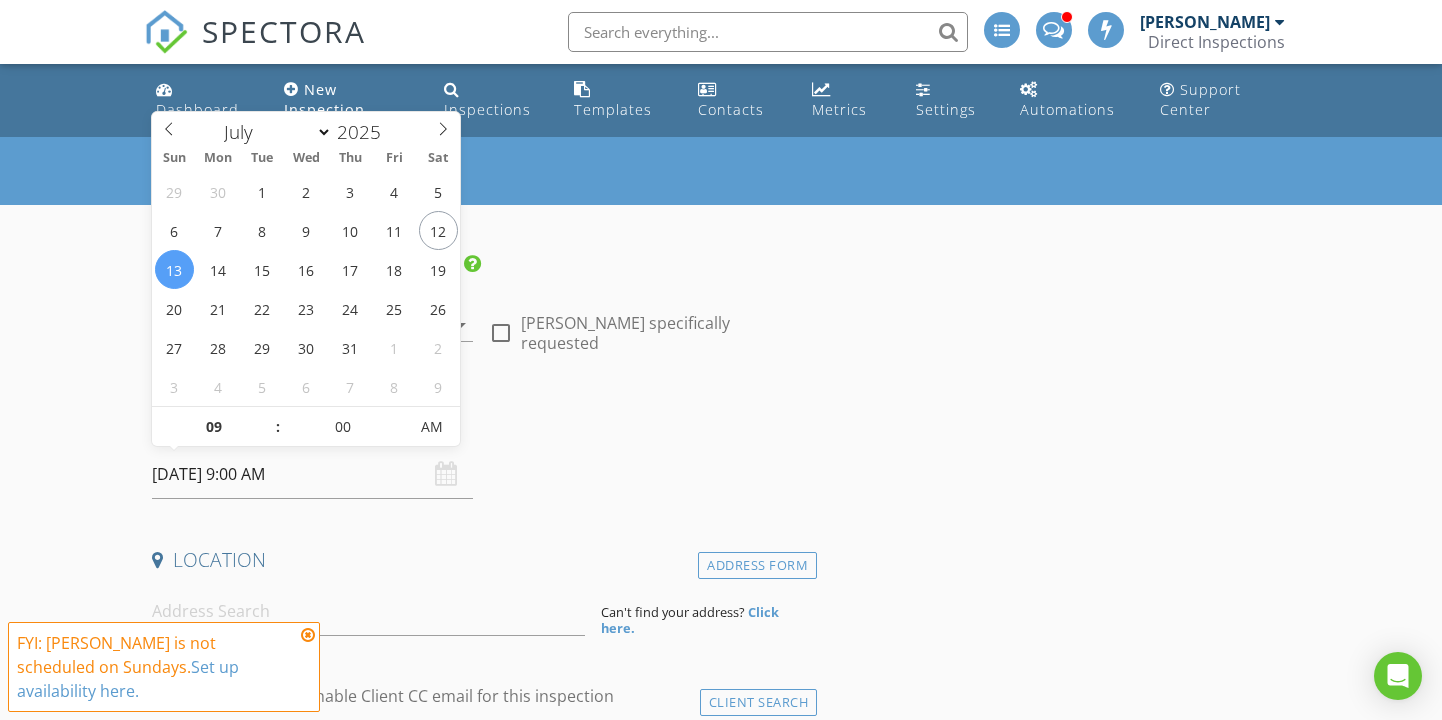 click on "[DATE] 9:00 AM" at bounding box center [312, 474] 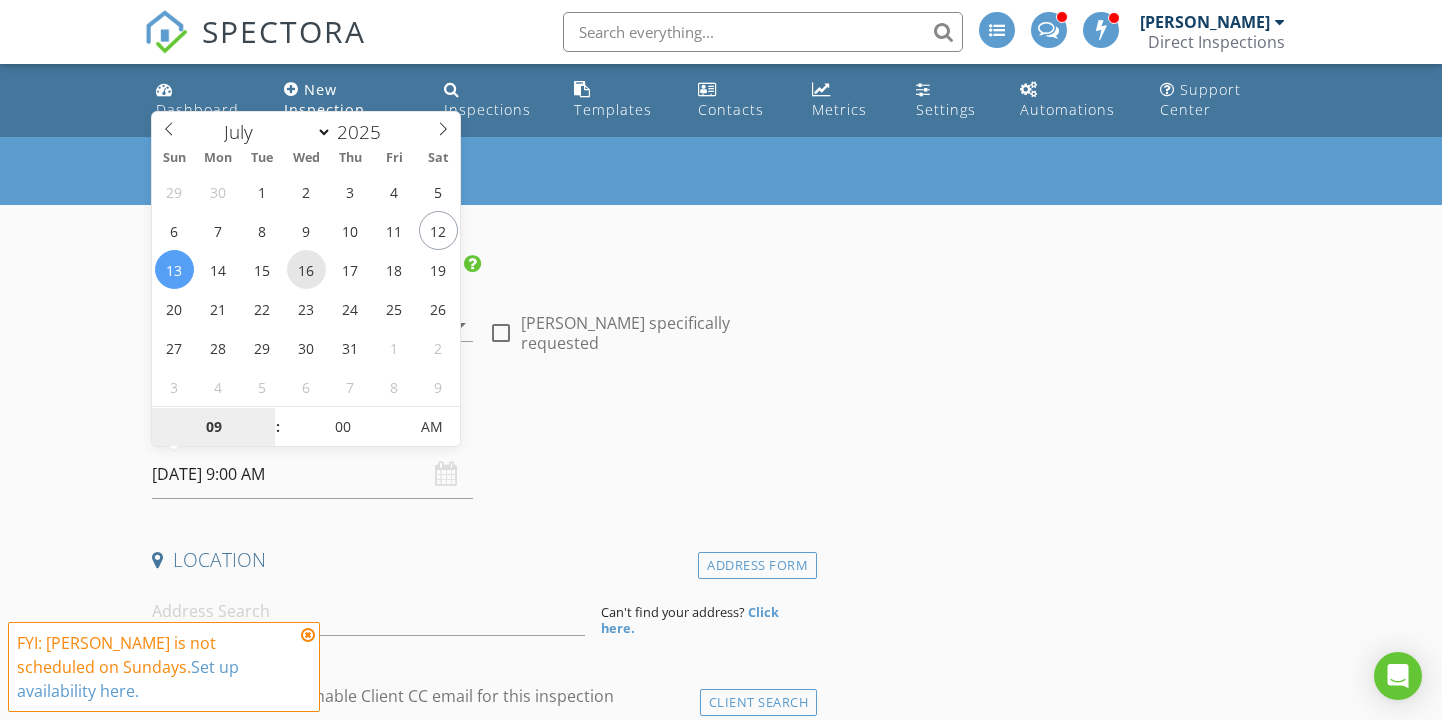 type on "[DATE] 9:00 AM" 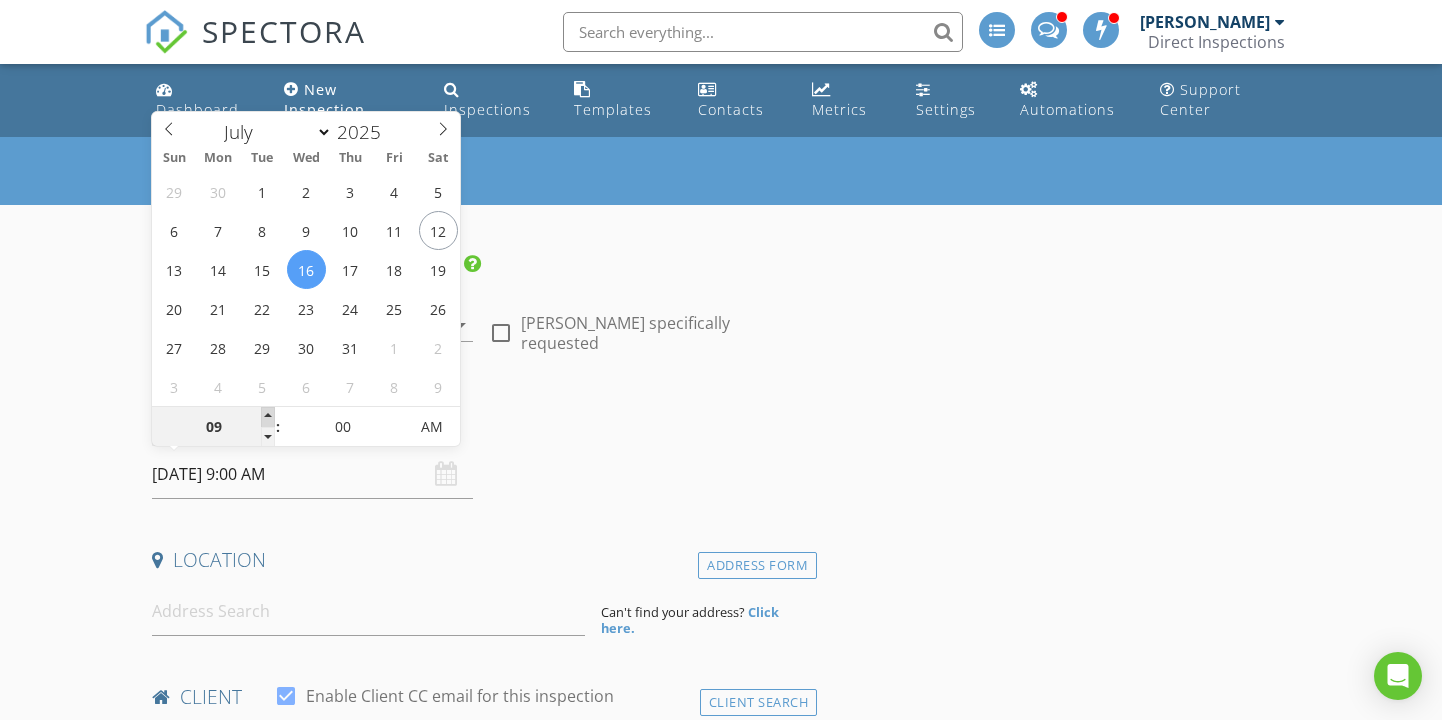 type on "10" 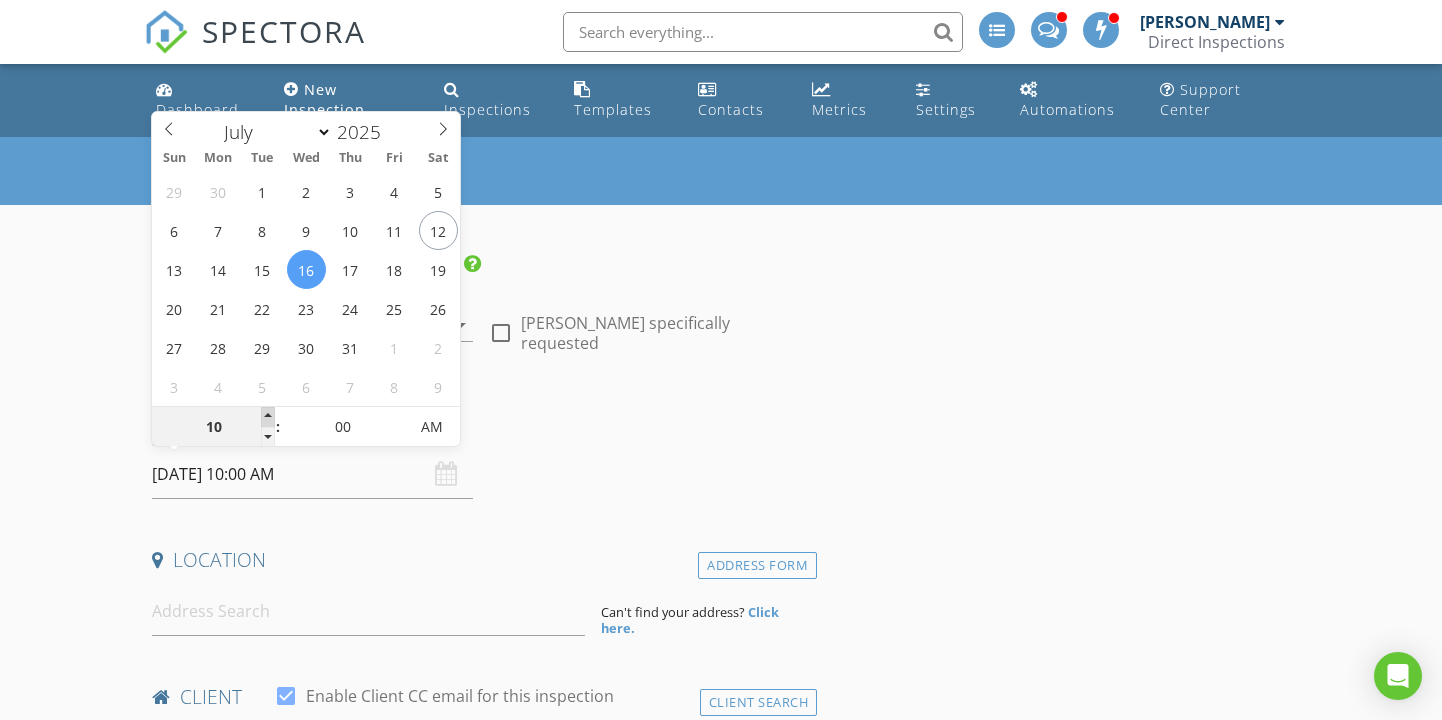 click at bounding box center [268, 417] 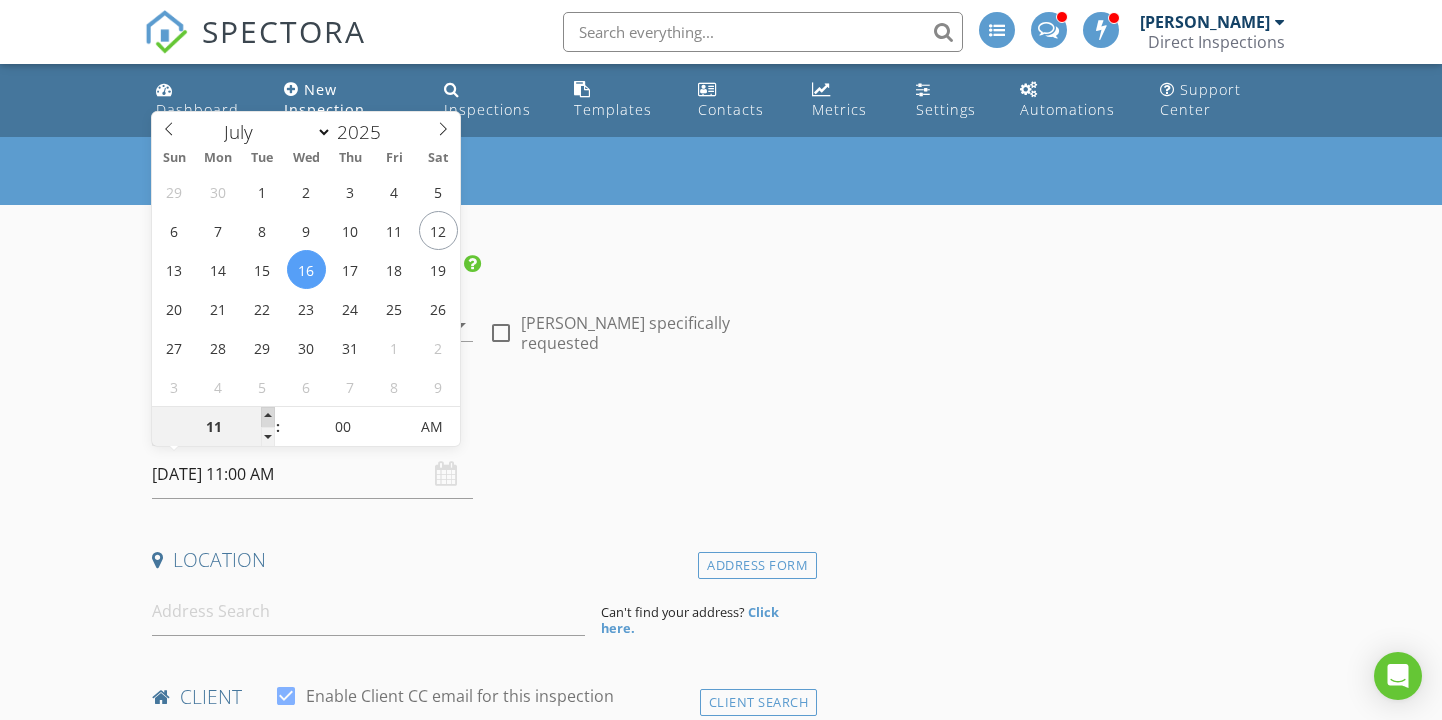 click at bounding box center (268, 417) 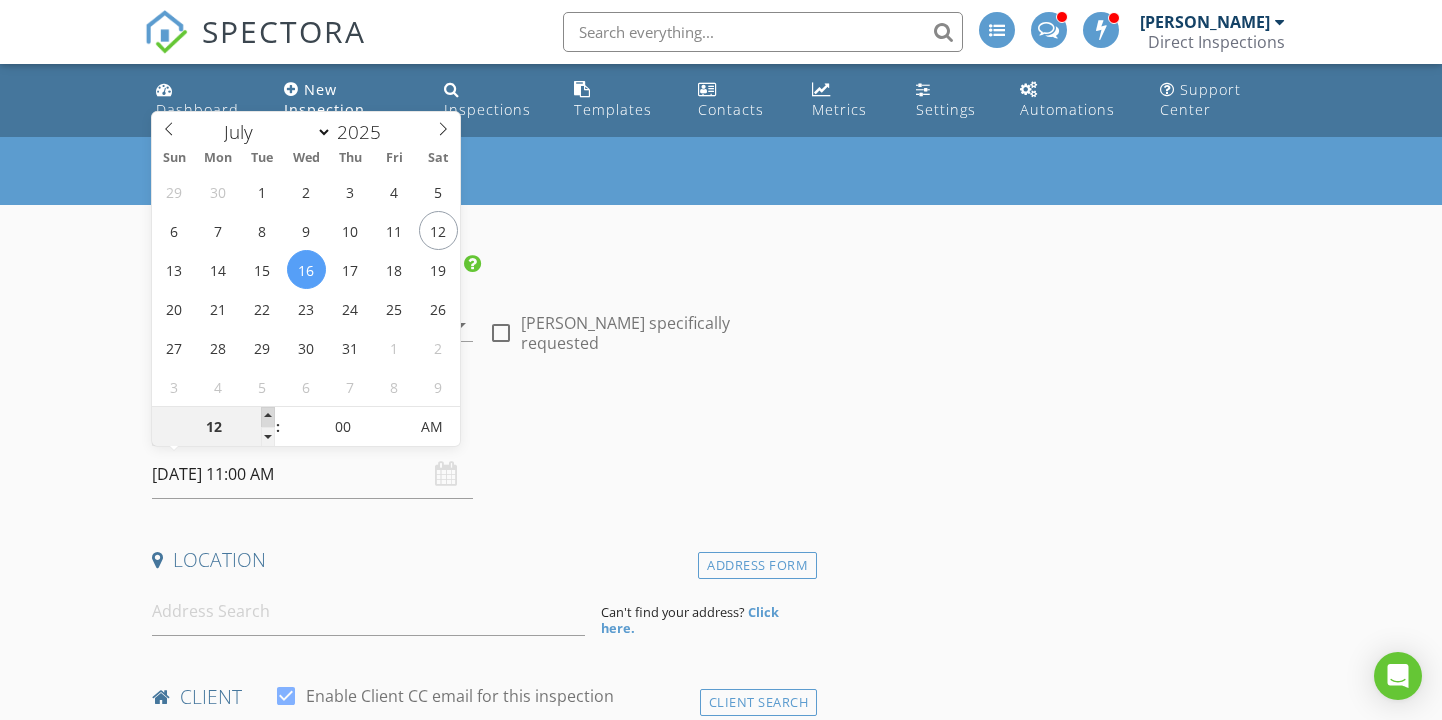 type on "[DATE] 12:00 PM" 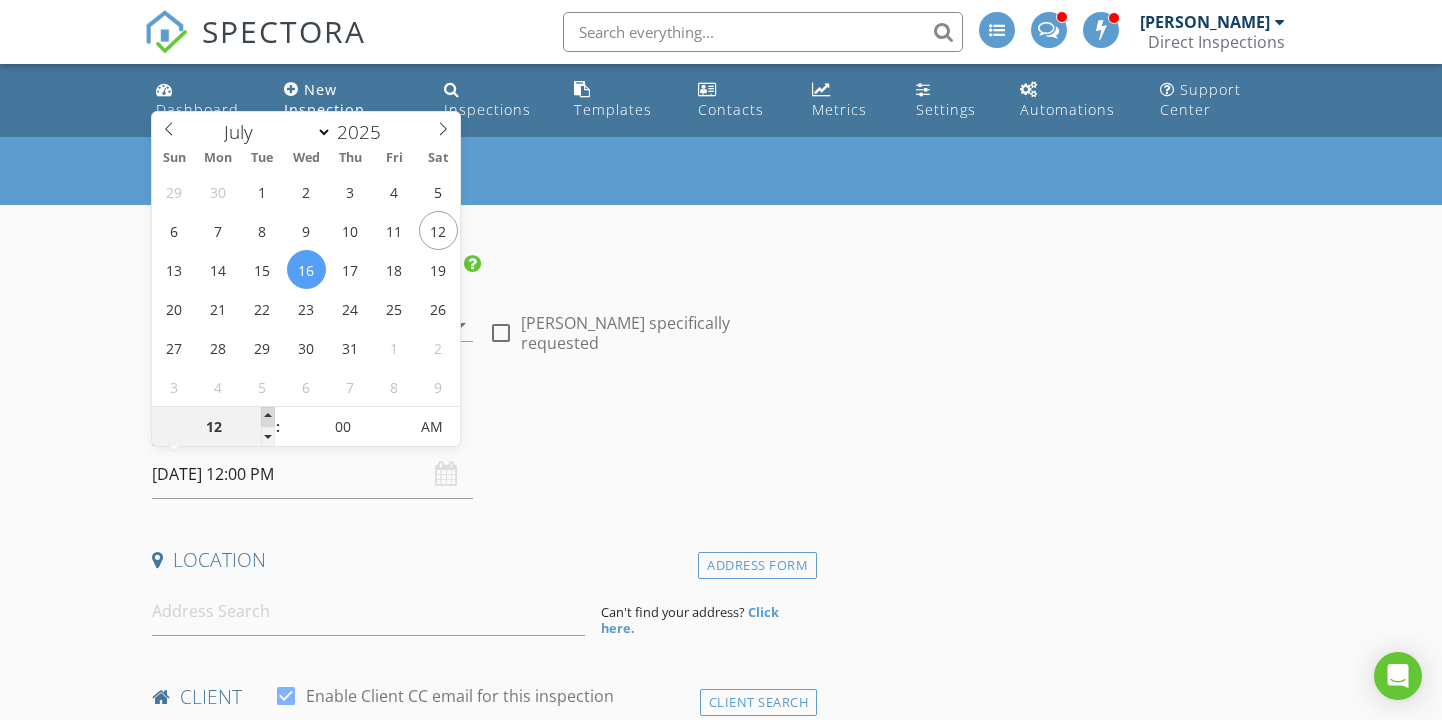 click at bounding box center [268, 417] 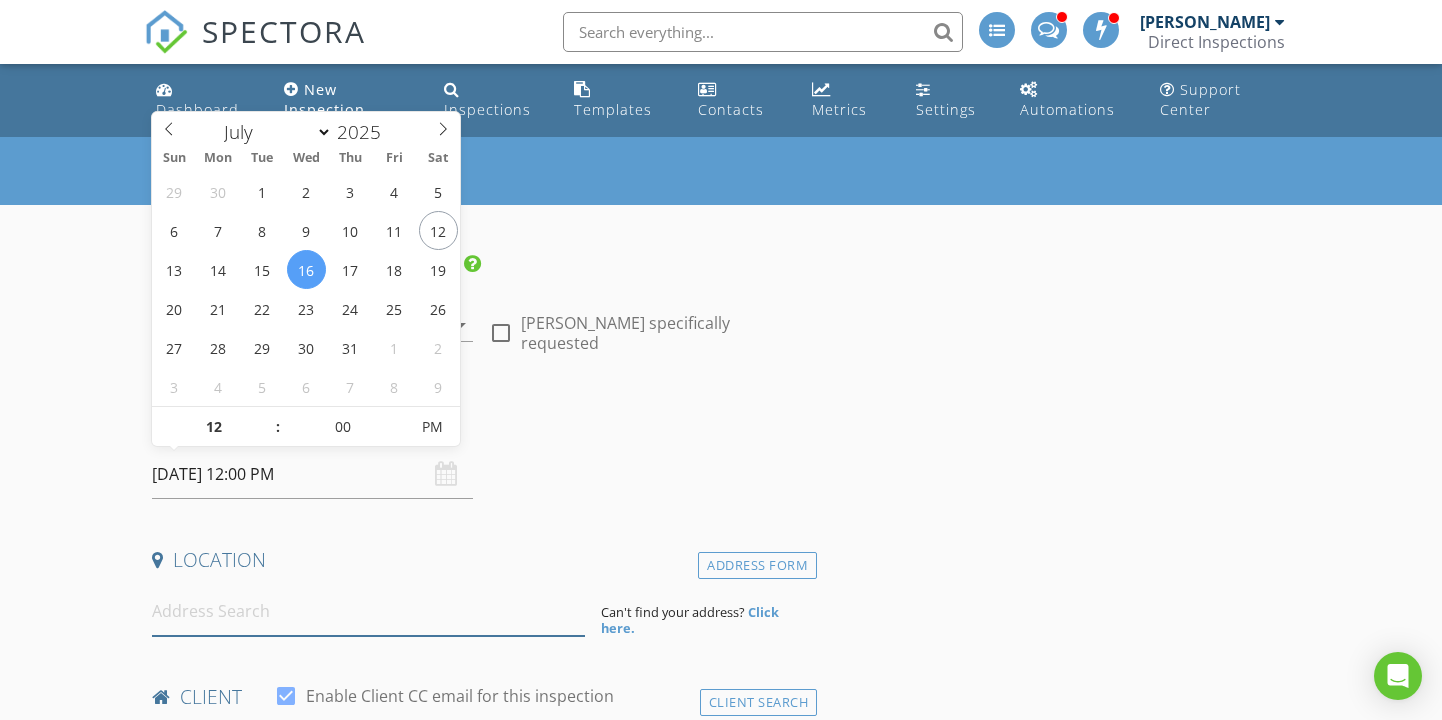 click at bounding box center [368, 611] 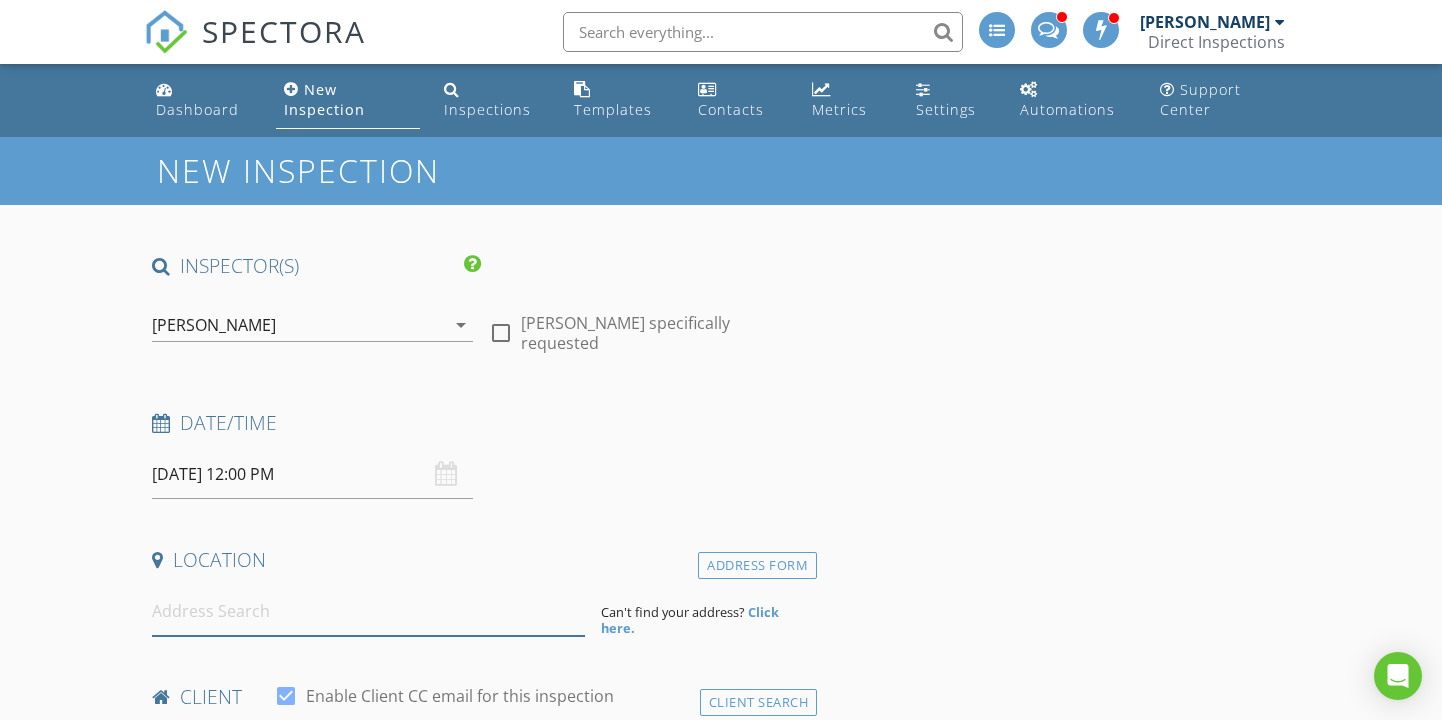 click at bounding box center [368, 611] 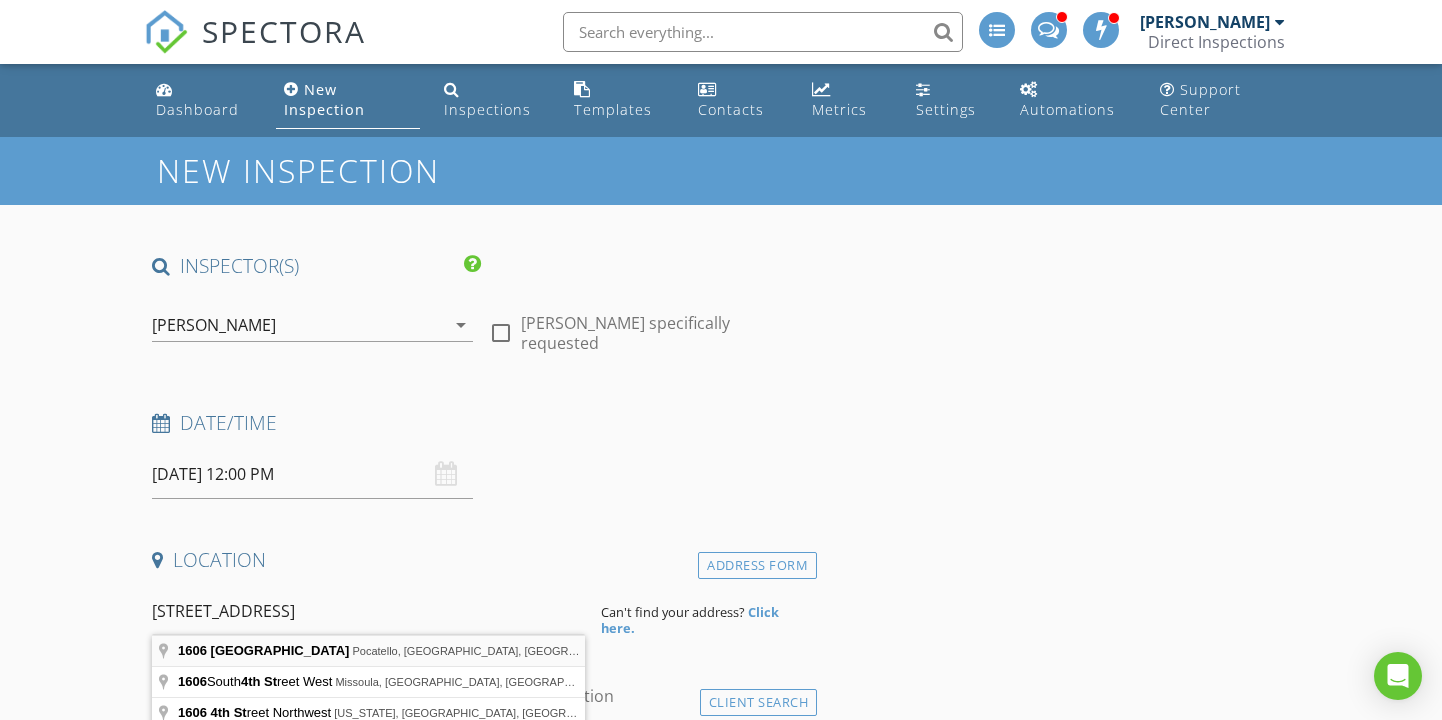 type on "1606 South 4th Avenue, Pocatello, ID, USA" 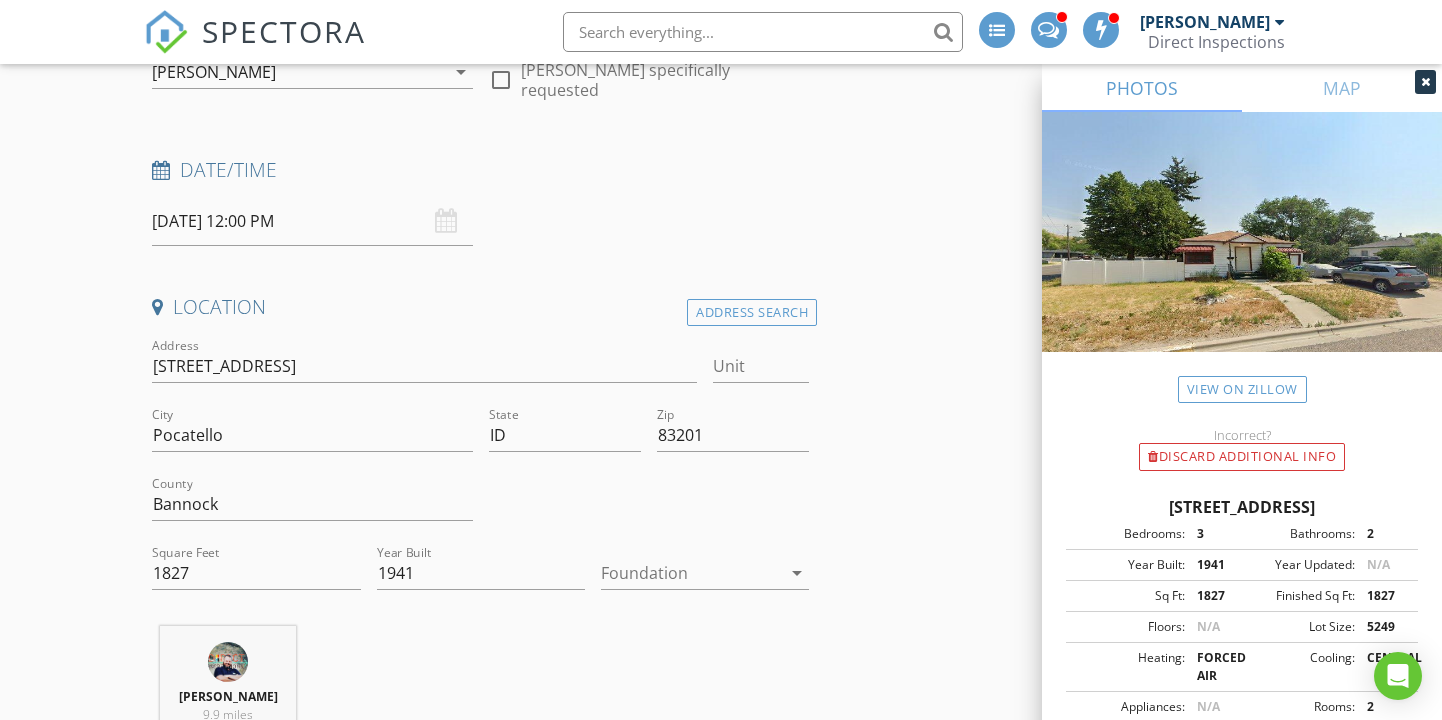 scroll, scrollTop: 285, scrollLeft: 0, axis: vertical 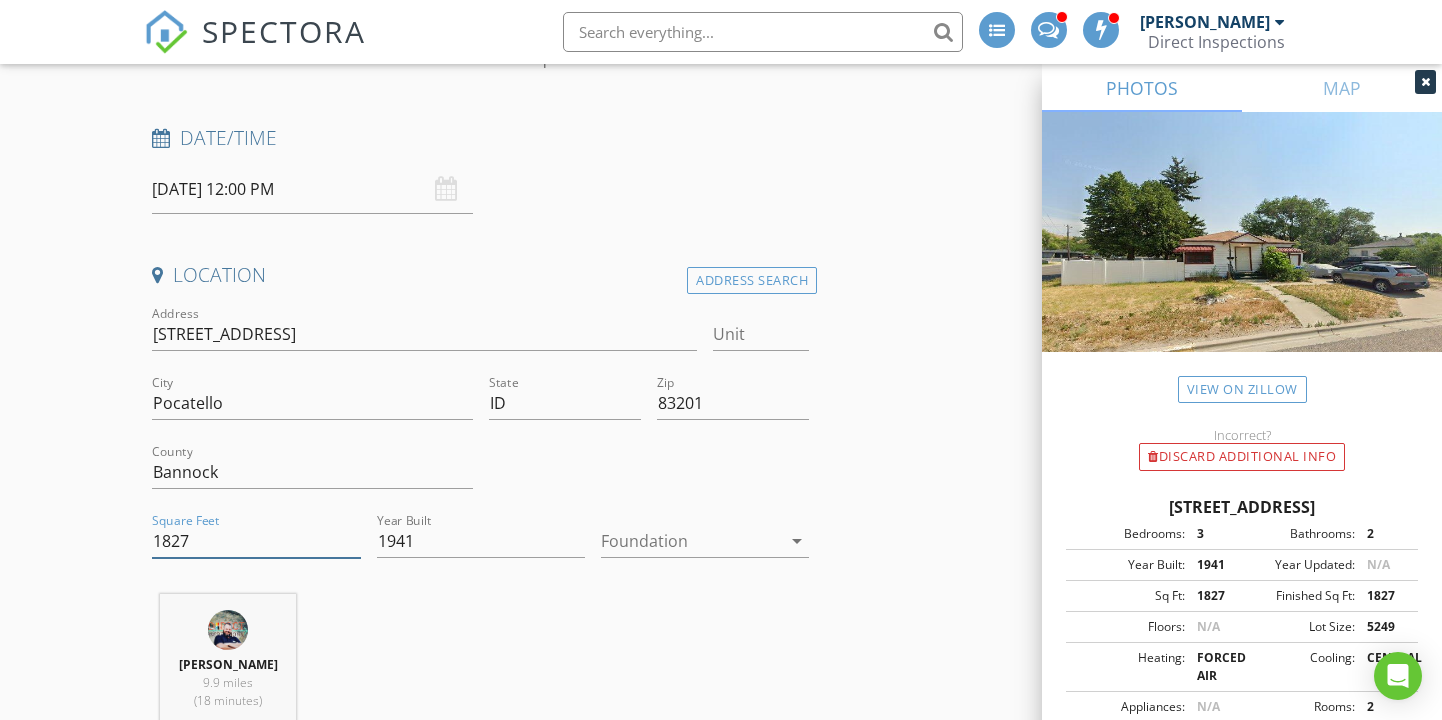 click on "1827" at bounding box center [256, 541] 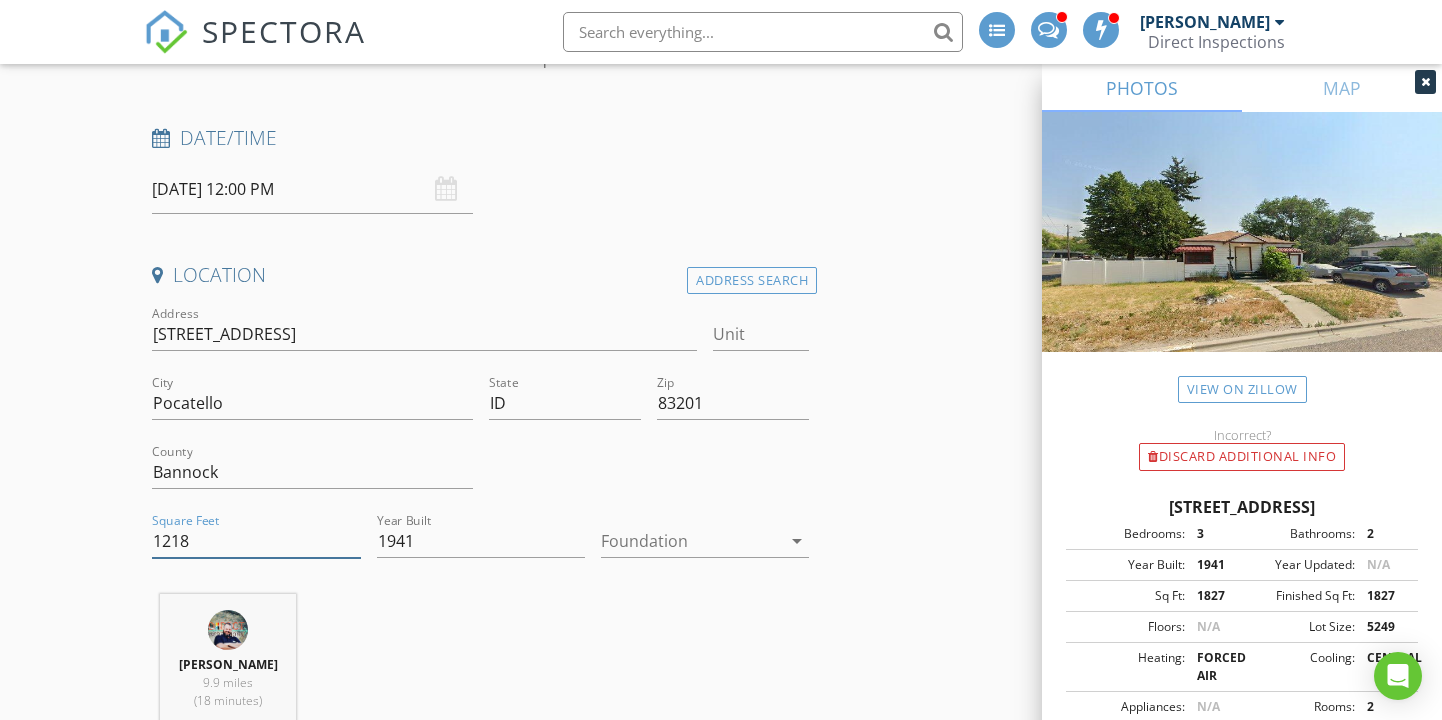 type on "1218" 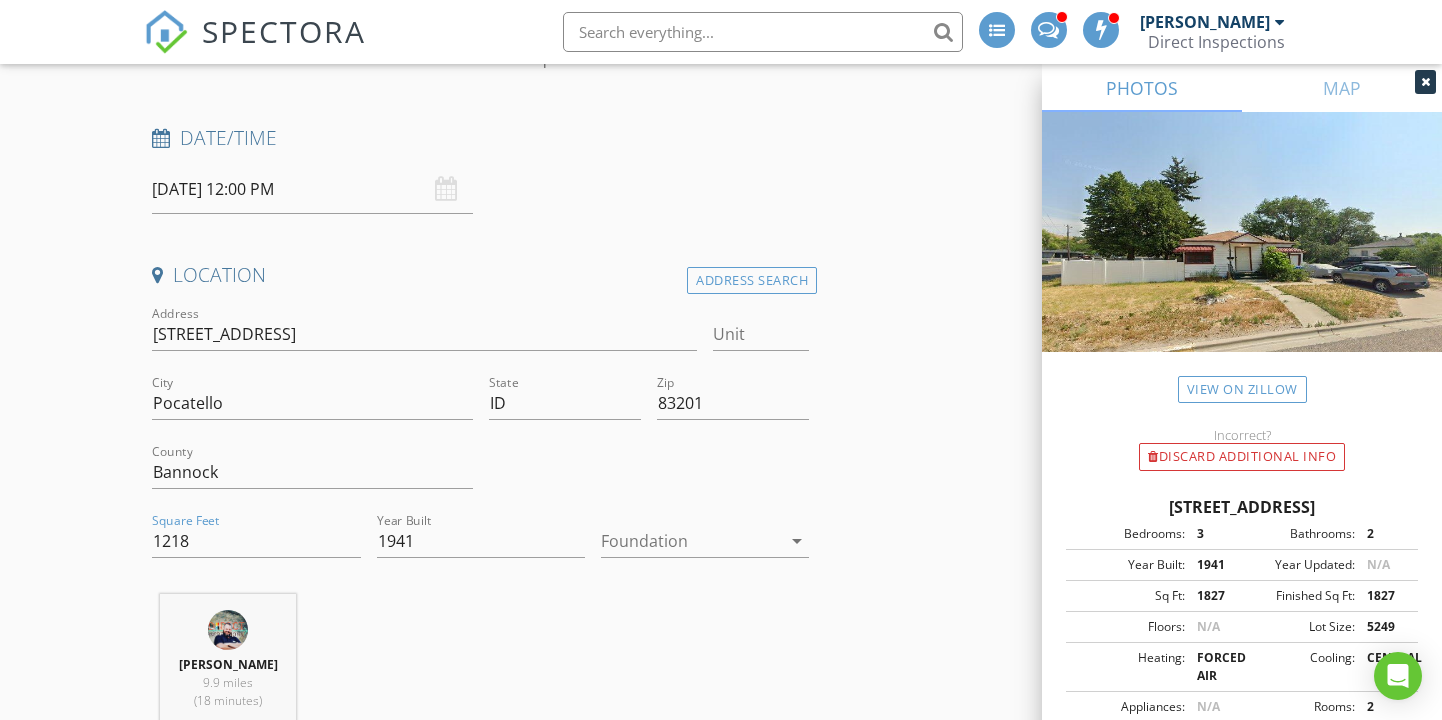 click on "New Inspection
INSPECTOR(S)
check_box   Randy Tolman   PRIMARY   Randy Tolman arrow_drop_down   check_box_outline_blank Randy Tolman specifically requested
Date/Time
07/16/2025 12:00 PM
Location
Address Search       Address 1606 S 4th Ave   Unit   City Pocatello   State ID   Zip 83201   County Bannock     Square Feet 1218   Year Built 1941   Foundation arrow_drop_down     Randy Tolman     9.9 miles     (18 minutes)
client
check_box Enable Client CC email for this inspection   Client Search     check_box_outline_blank Client is a Company/Organization     First Name   Last Name   Email   CC Email   Phone   Address   City   State   Zip       Notes   Private Notes
ADD ADDITIONAL client
SERVICES
check_box_outline_blank   Standard Home Inspection   check_box_outline_blank" at bounding box center (721, 1687) 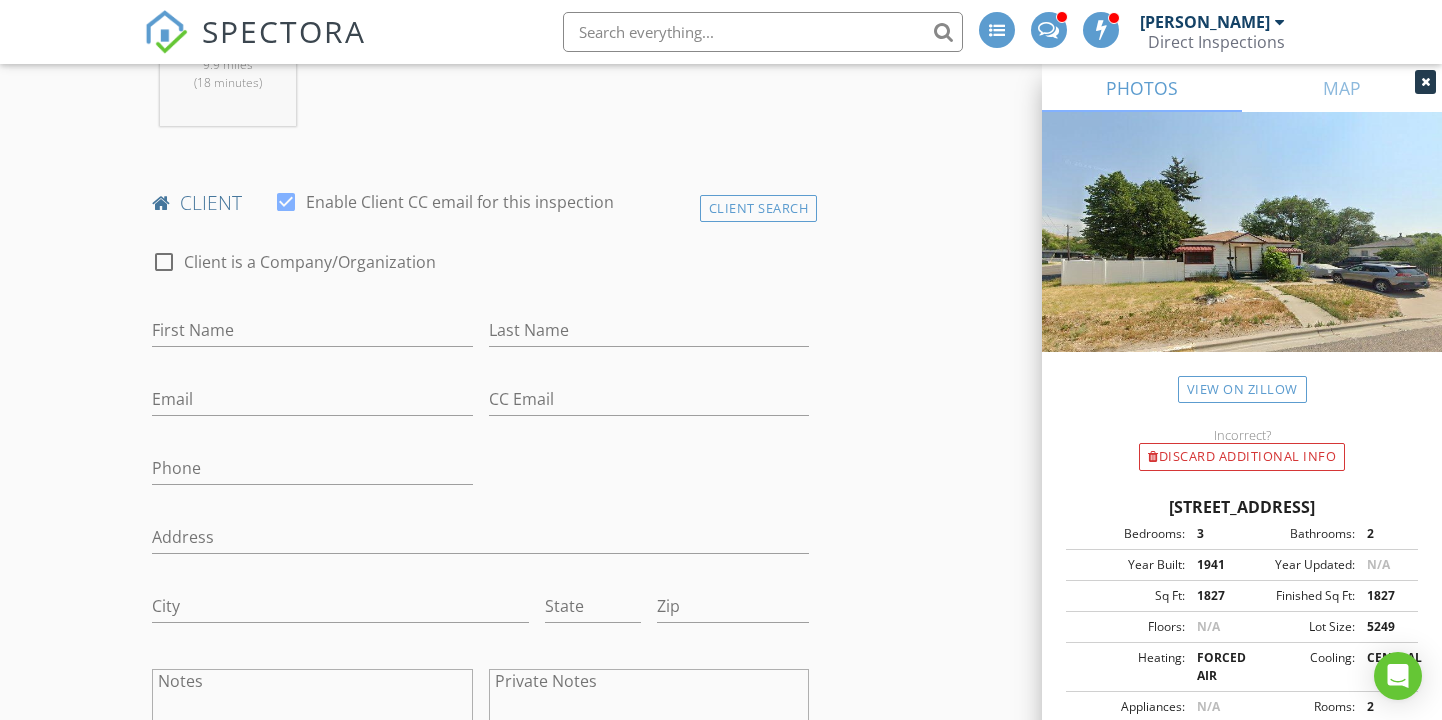 scroll, scrollTop: 905, scrollLeft: 0, axis: vertical 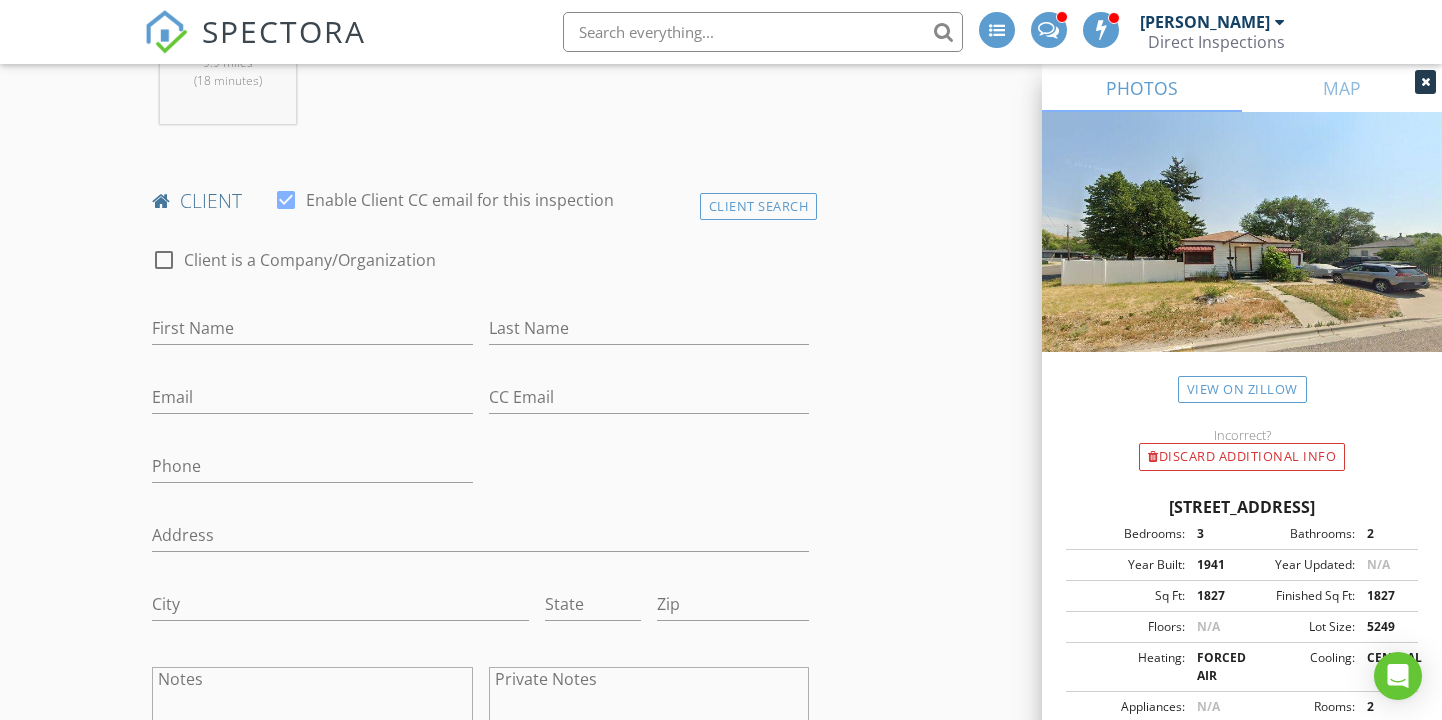 click on "First Name" at bounding box center (312, 338) 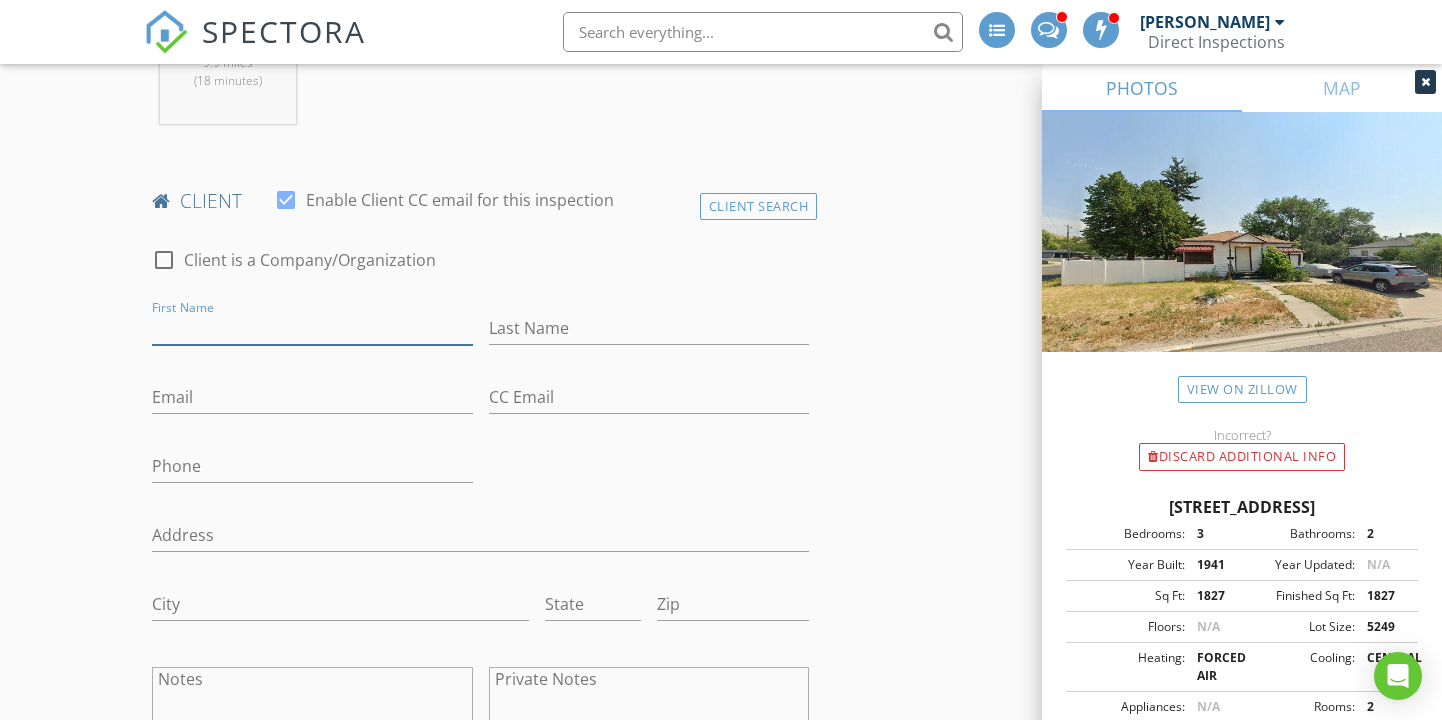 paste on "[PERSON_NAME]" 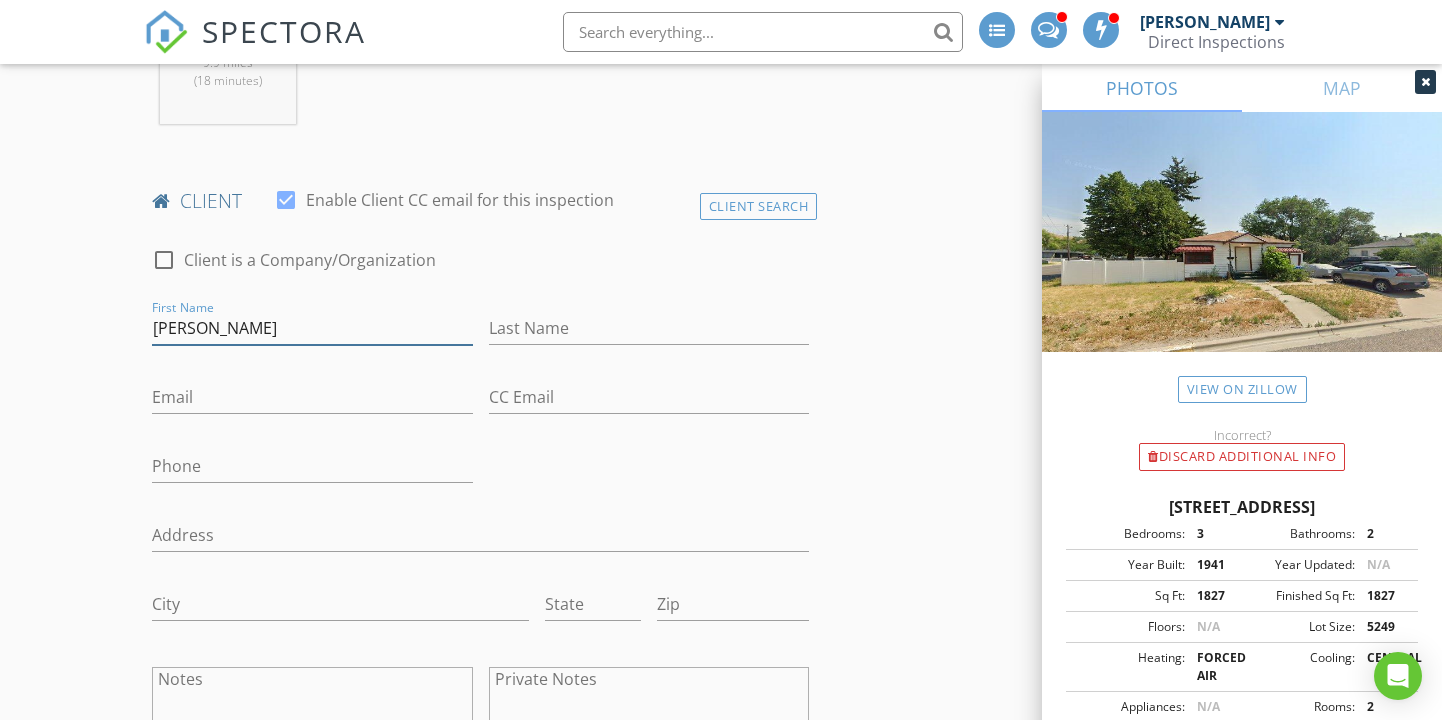 click on "[PERSON_NAME]" at bounding box center (312, 328) 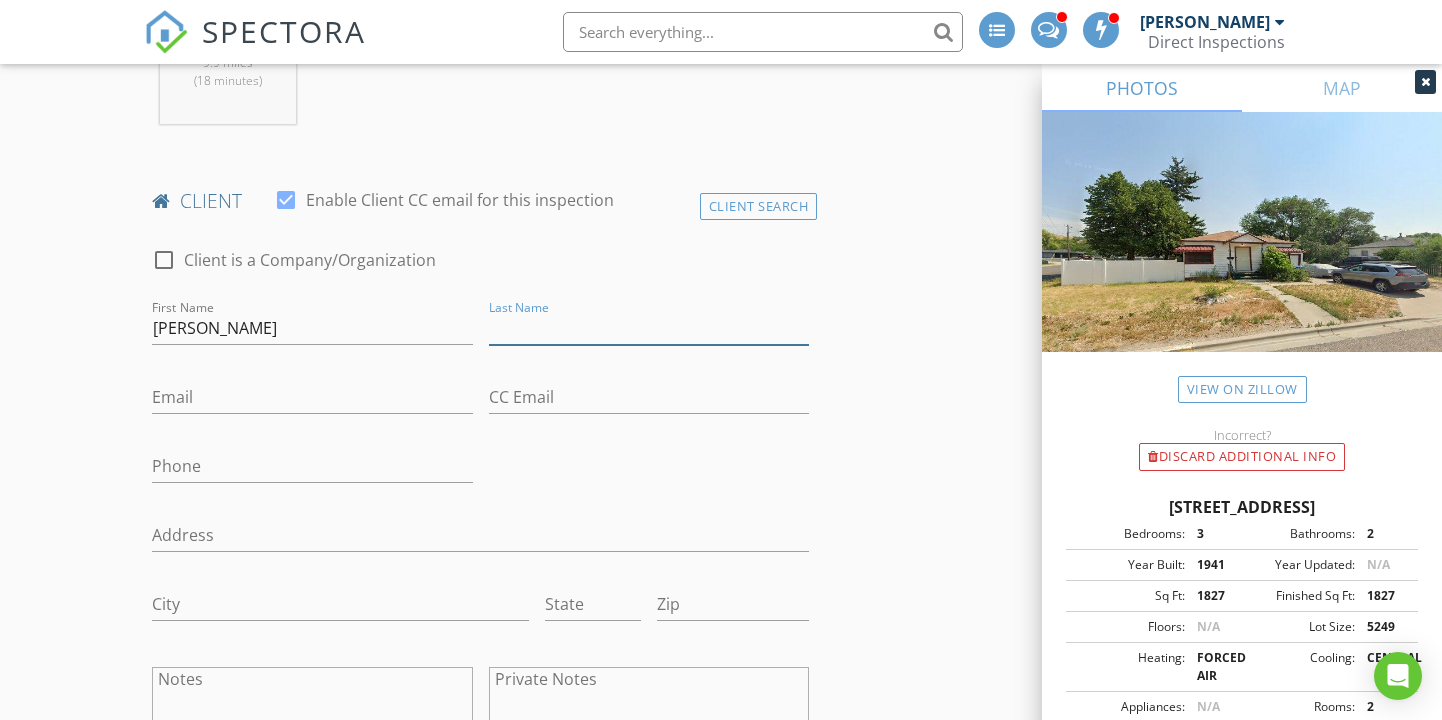 paste on "[PERSON_NAME]" 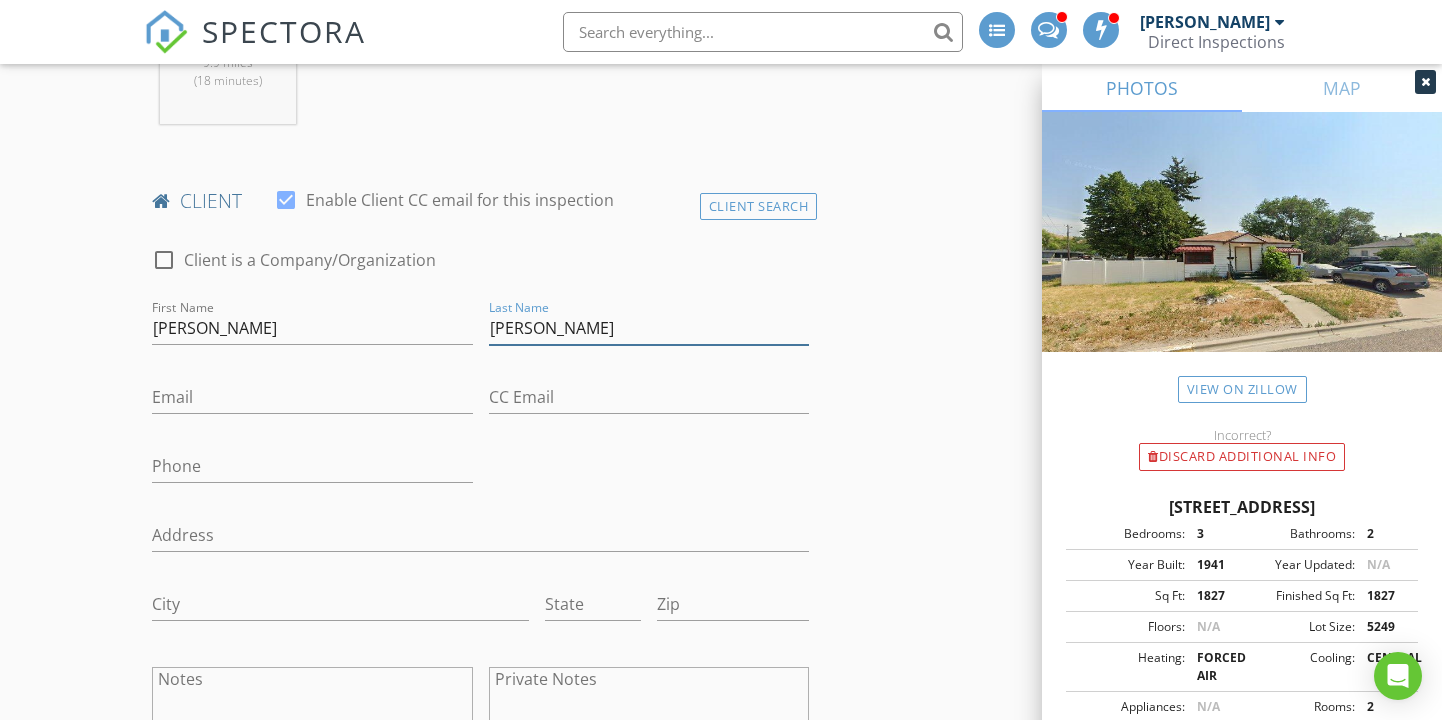 type on "[PERSON_NAME]" 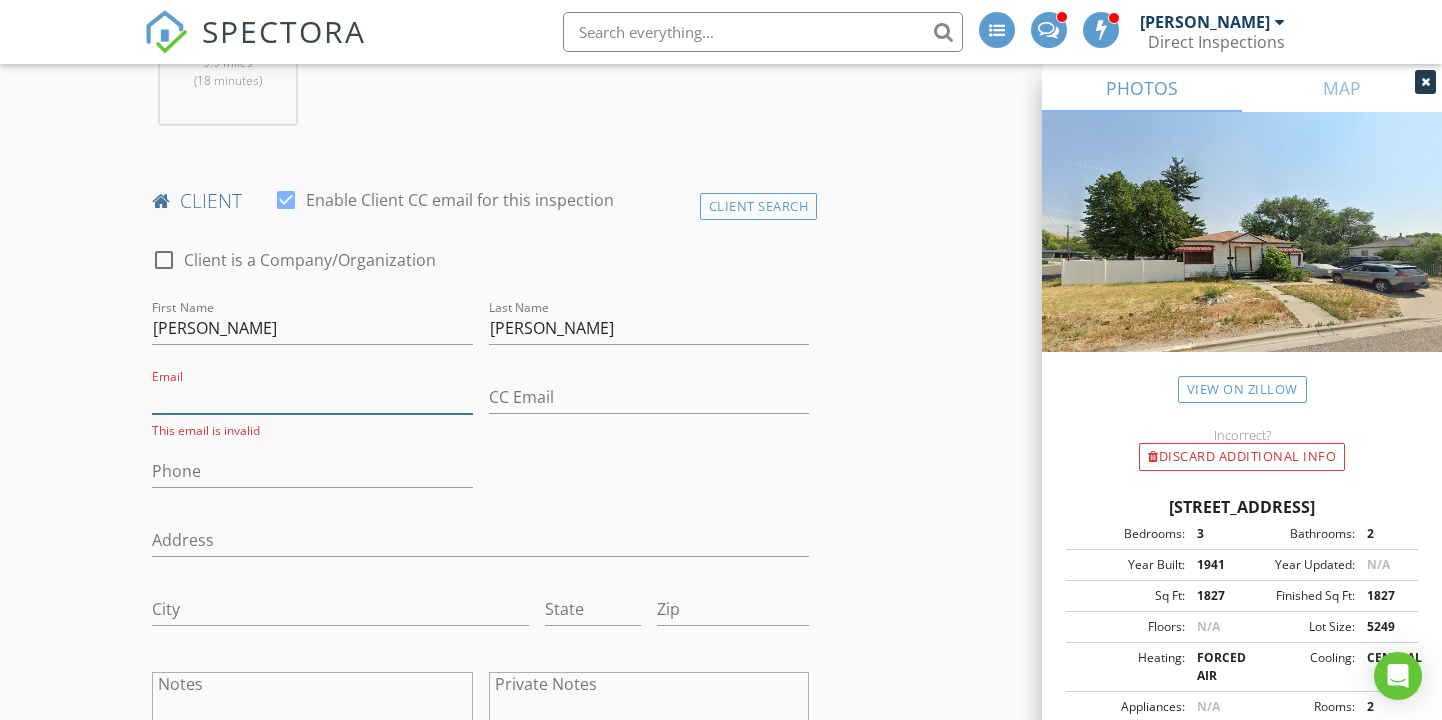 paste on "Joahlbreneman@gmail.com" 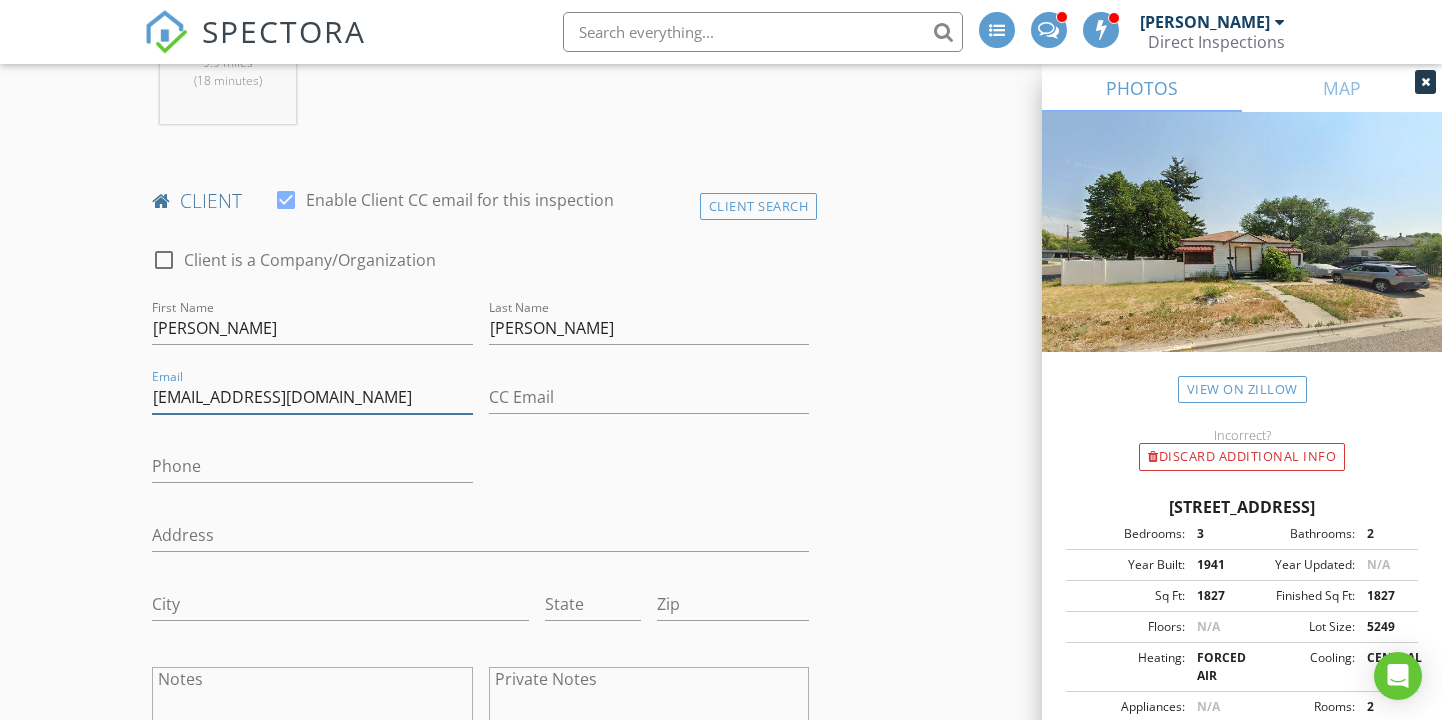 type on "Joahlbreneman@gmail.com" 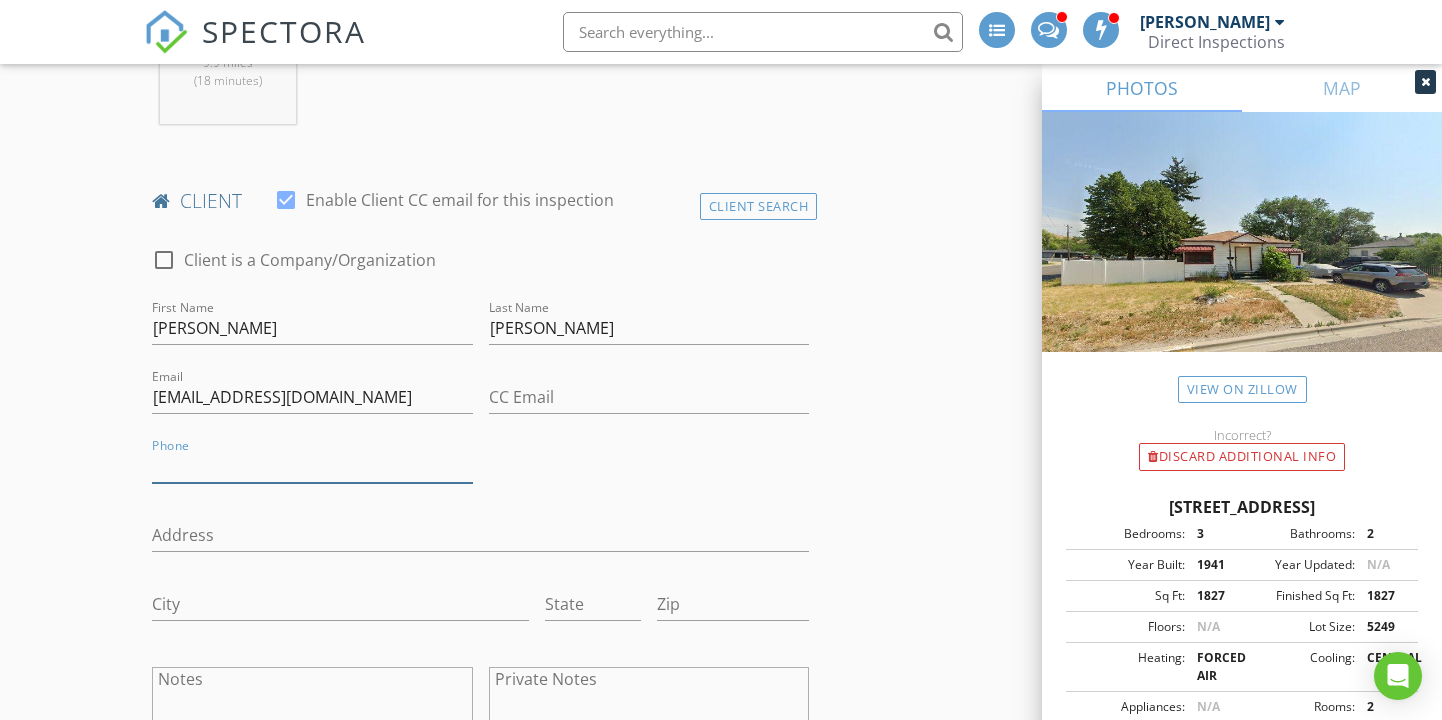 paste on "[PHONE_NUMBER]" 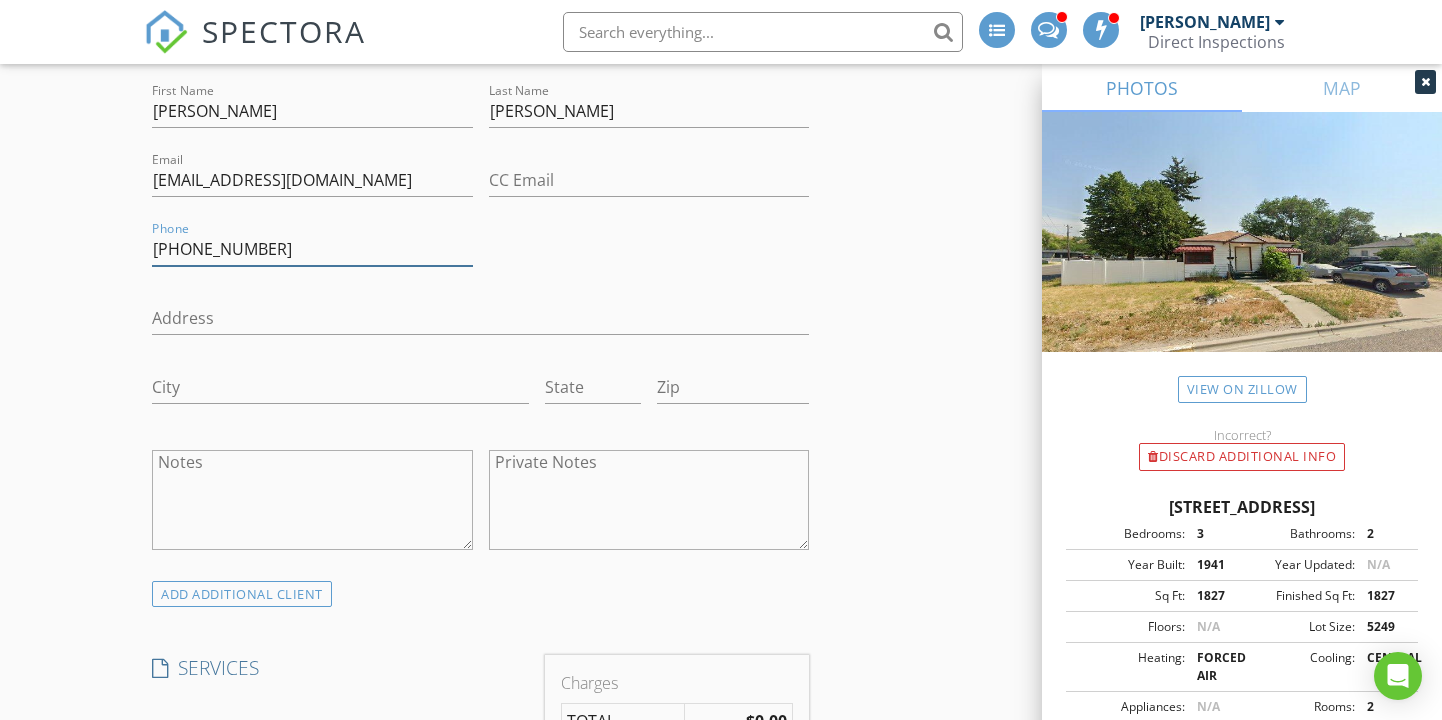 scroll, scrollTop: 1334, scrollLeft: 0, axis: vertical 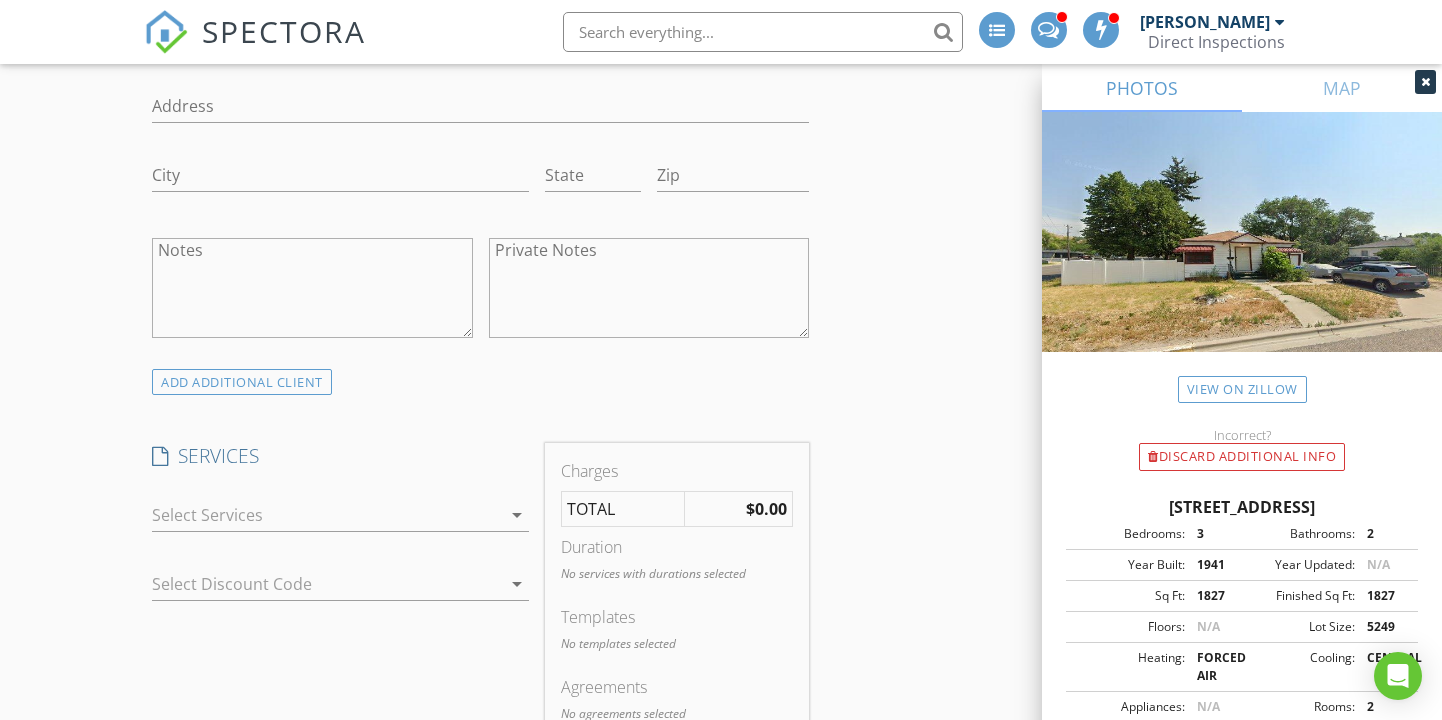 click at bounding box center [326, 515] 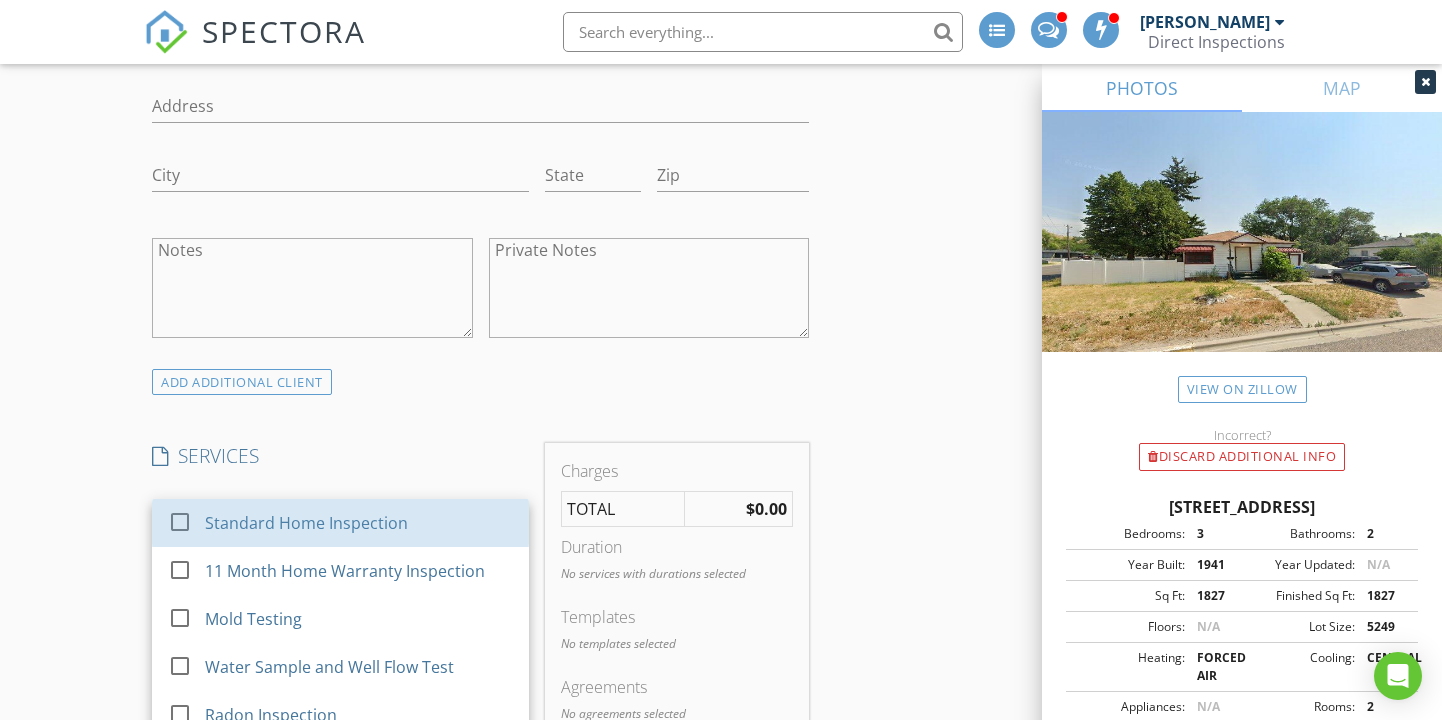 click on "Standard Home Inspection" at bounding box center (306, 523) 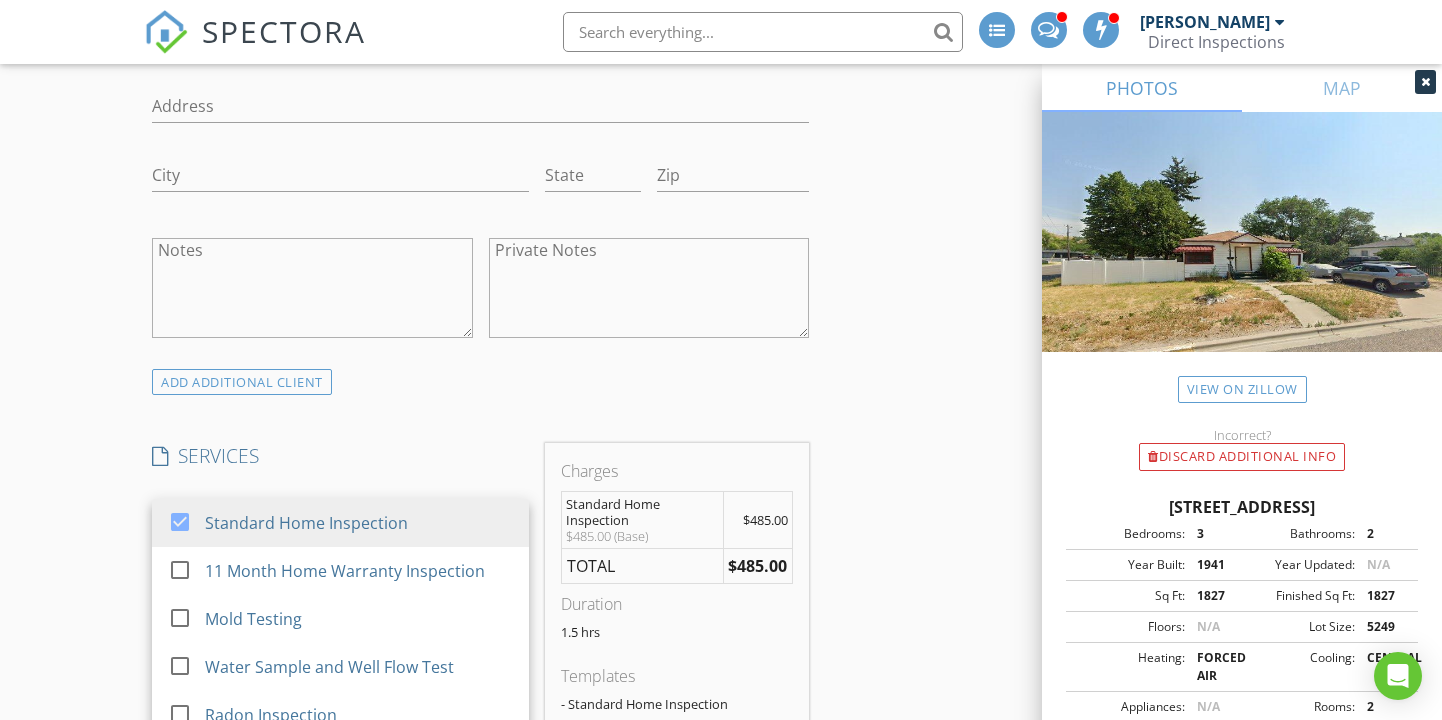 click on "New Inspection
INSPECTOR(S)
check_box   Randy Tolman   PRIMARY   Randy Tolman arrow_drop_down   check_box_outline_blank Randy Tolman specifically requested
Date/Time
07/16/2025 12:00 PM
Location
Address Search       Address 1606 S 4th Ave   Unit   City Pocatello   State ID   Zip 83201   County Bannock     Square Feet 1218   Year Built 1941   Foundation arrow_drop_down     Randy Tolman     9.9 miles     (18 minutes)
client
check_box Enable Client CC email for this inspection   Client Search     check_box_outline_blank Client is a Company/Organization     First Name Noah   Last Name Breneman   Email Joahlbreneman@gmail.com   CC Email   Phone 406-381-3571   Address   City   State   Zip       Notes   Private Notes
ADD ADDITIONAL client
SERVICES
check_box" at bounding box center [721, 653] 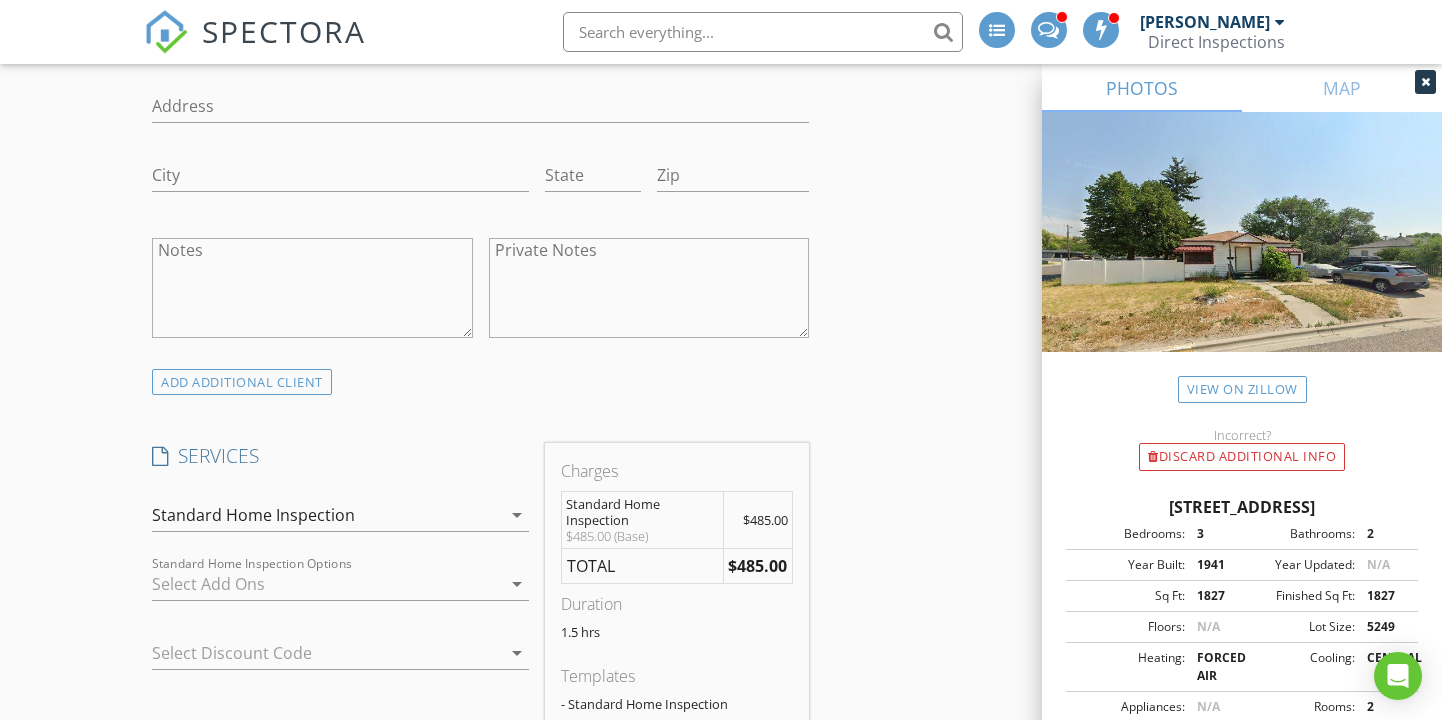 click at bounding box center (326, 584) 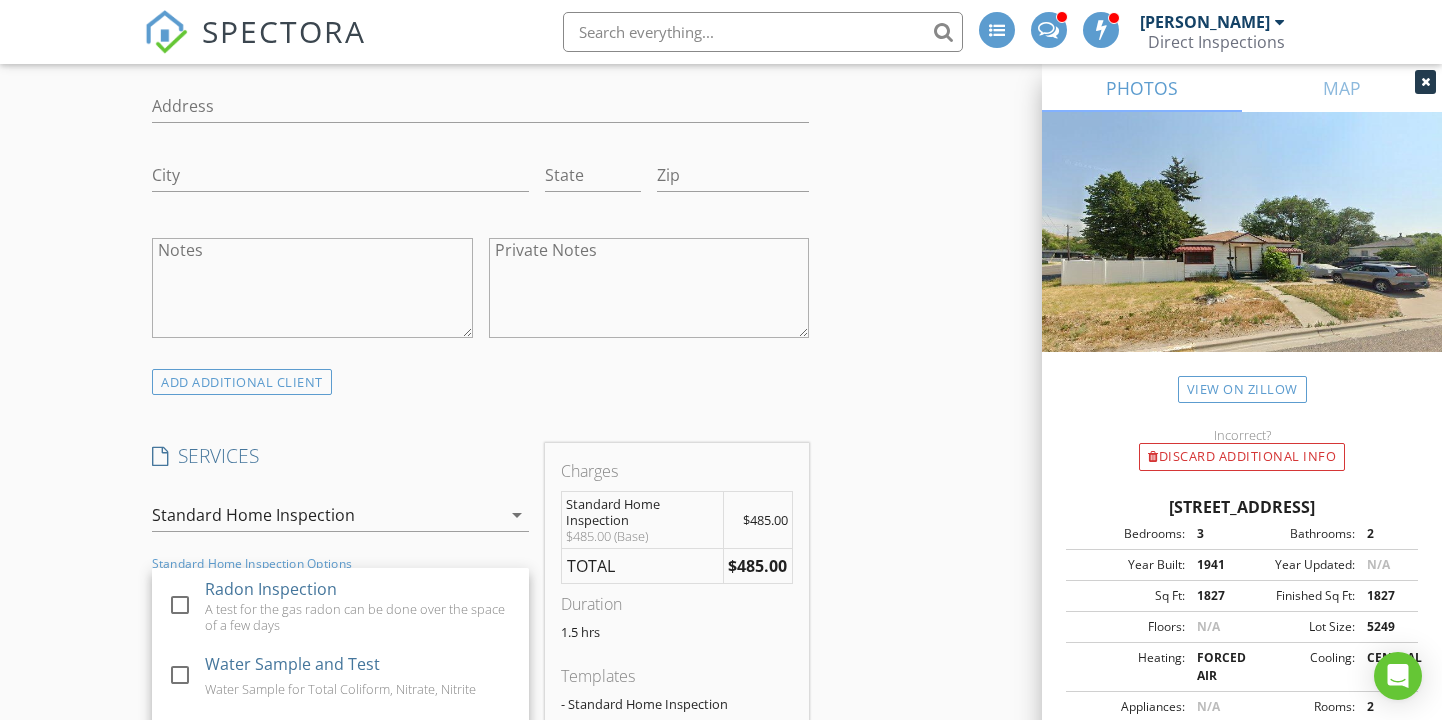 scroll, scrollTop: 47, scrollLeft: 0, axis: vertical 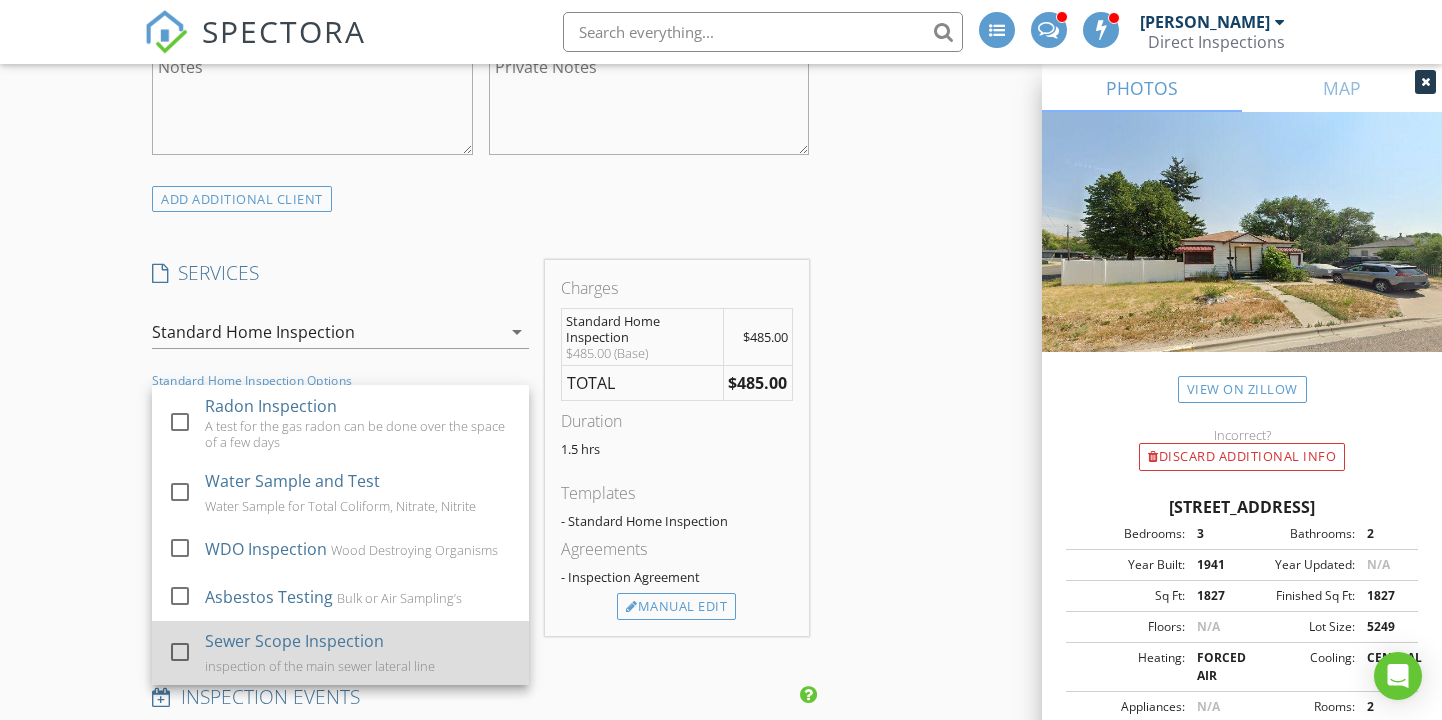 click on "Sewer Scope Inspection" at bounding box center (294, 641) 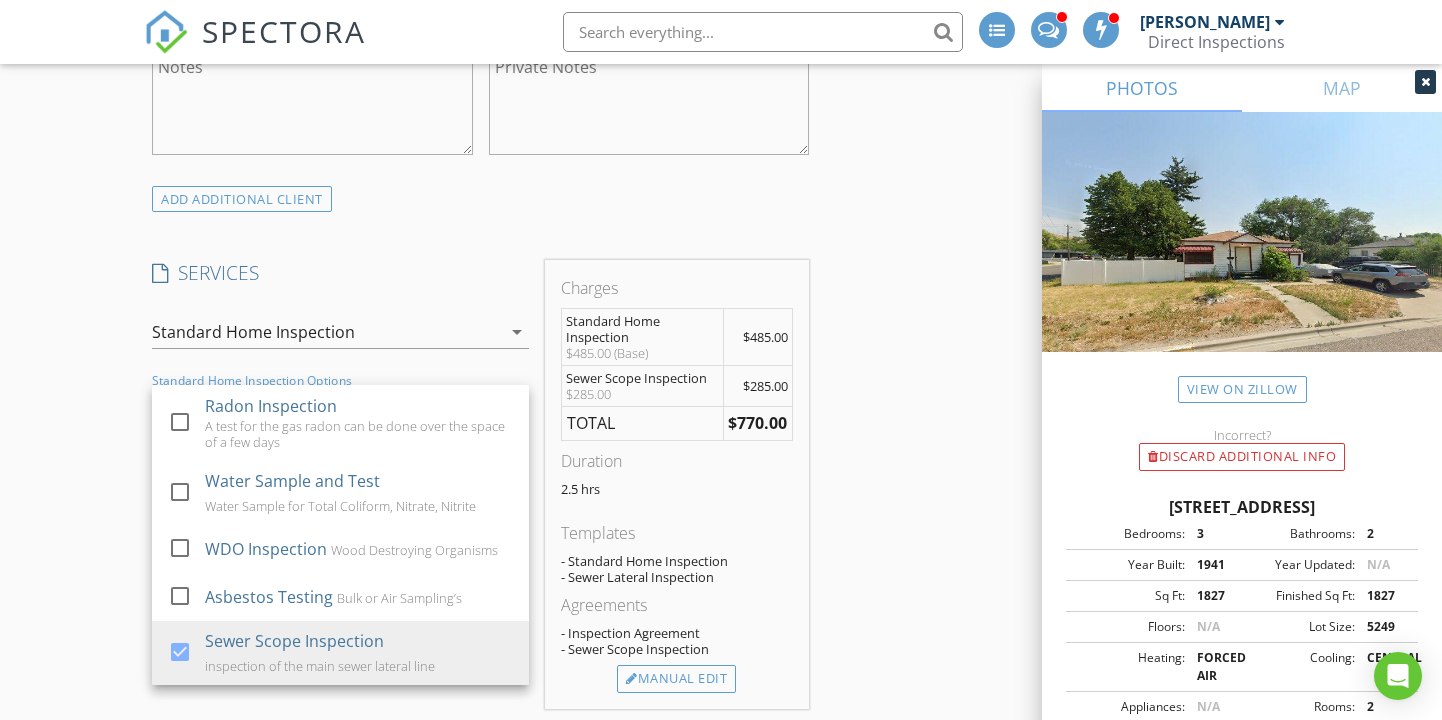 click on "New Inspection
INSPECTOR(S)
check_box   Randy Tolman   PRIMARY   Randy Tolman arrow_drop_down   check_box_outline_blank Randy Tolman specifically requested
Date/Time
07/16/2025 12:00 PM
Location
Address Search       Address 1606 S 4th Ave   Unit   City Pocatello   State ID   Zip 83201   County Bannock     Square Feet 1218   Year Built 1941   Foundation arrow_drop_down     Randy Tolman     9.9 miles     (18 minutes)
client
check_box Enable Client CC email for this inspection   Client Search     check_box_outline_blank Client is a Company/Organization     First Name Noah   Last Name Breneman   Email Joahlbreneman@gmail.com   CC Email   Phone 406-381-3571   Address   City   State   Zip       Notes   Private Notes
ADD ADDITIONAL client
SERVICES
check_box" at bounding box center [721, 506] 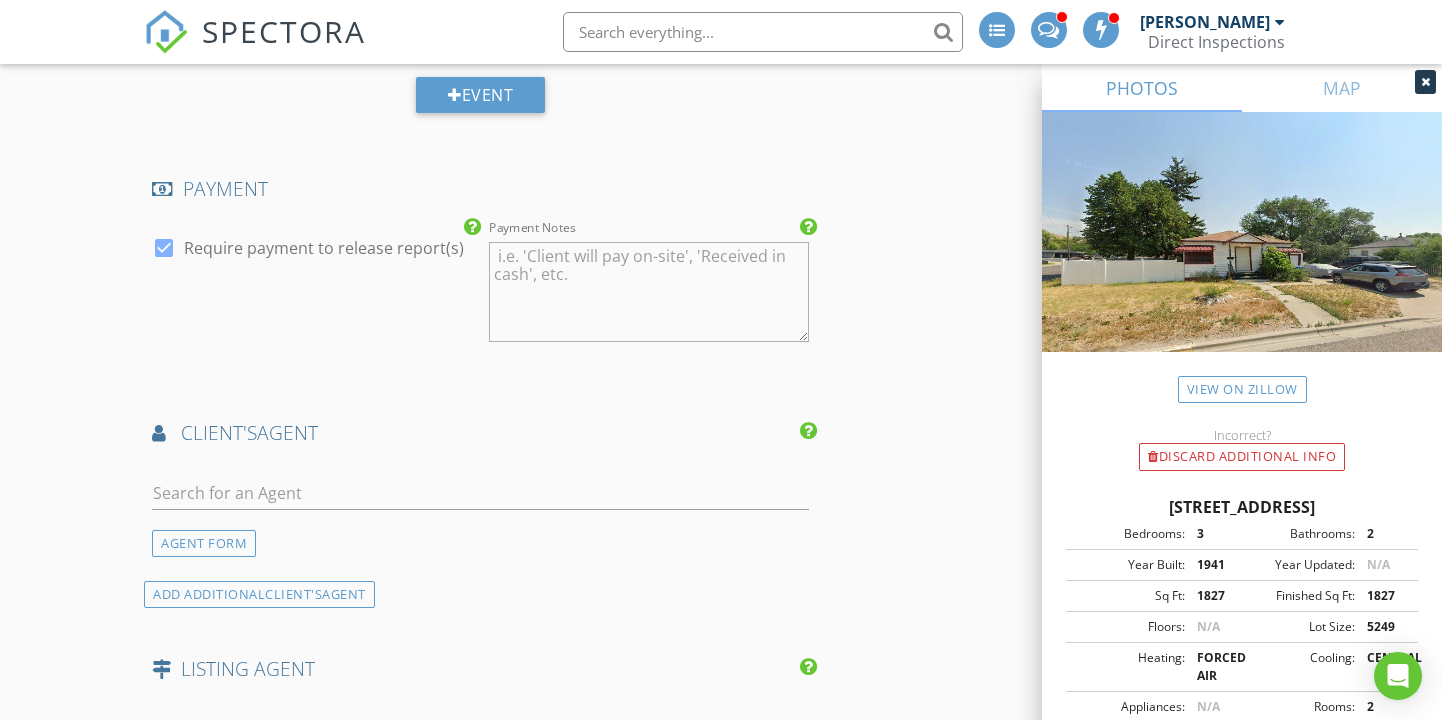 scroll, scrollTop: 2250, scrollLeft: 0, axis: vertical 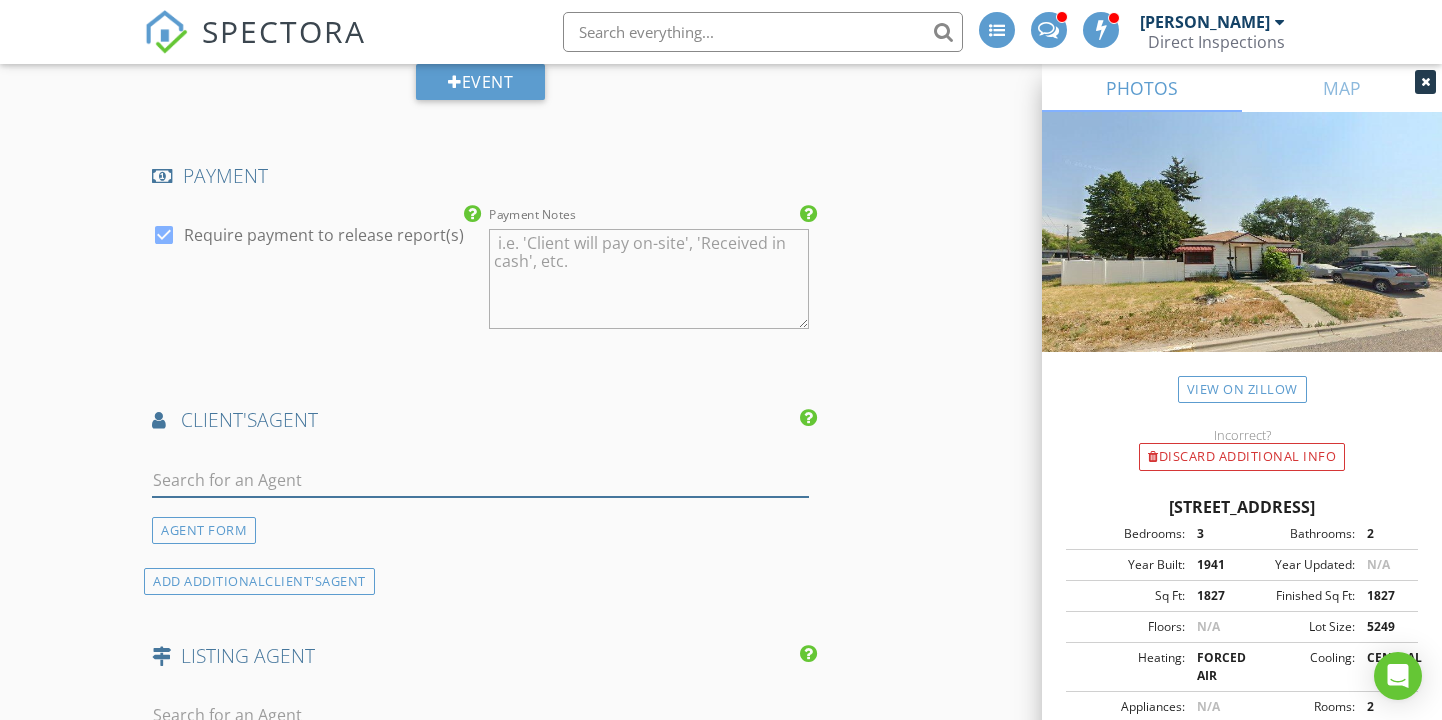 click at bounding box center [480, 480] 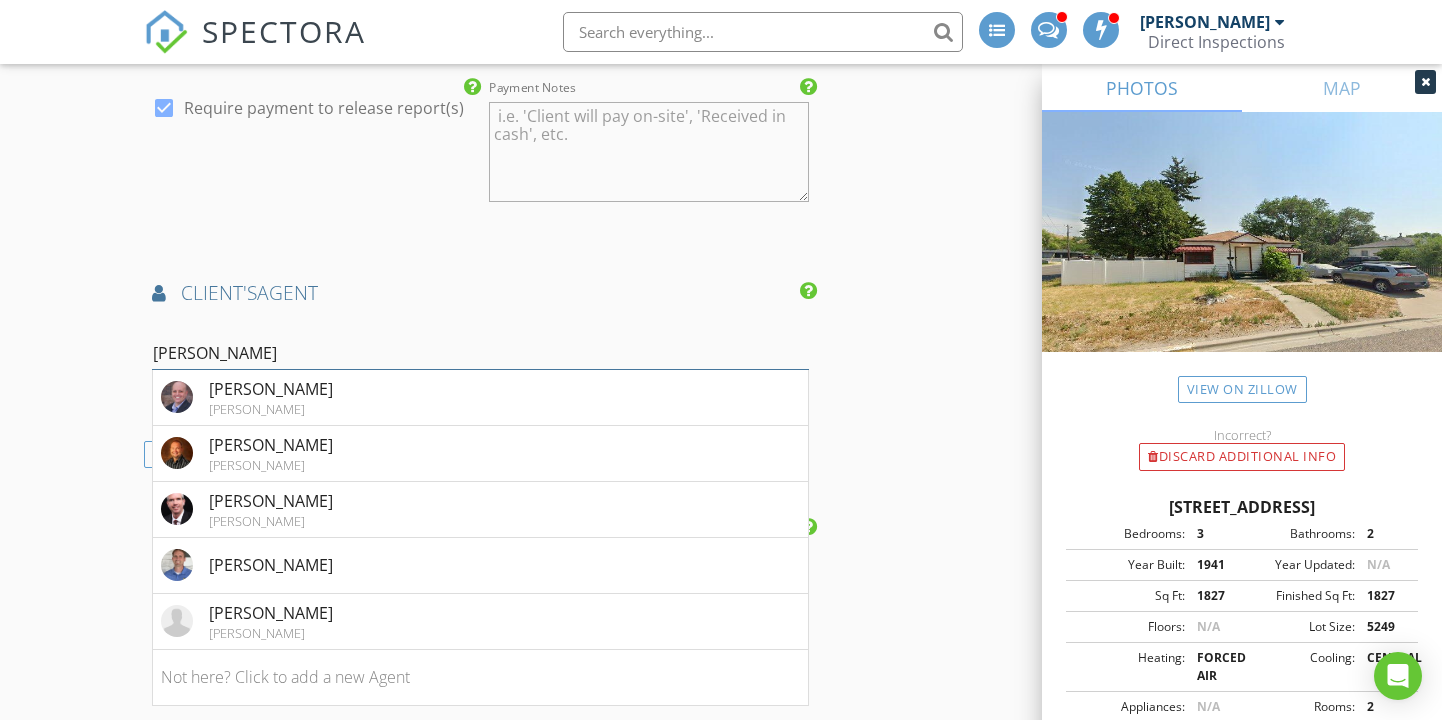 scroll, scrollTop: 2379, scrollLeft: 0, axis: vertical 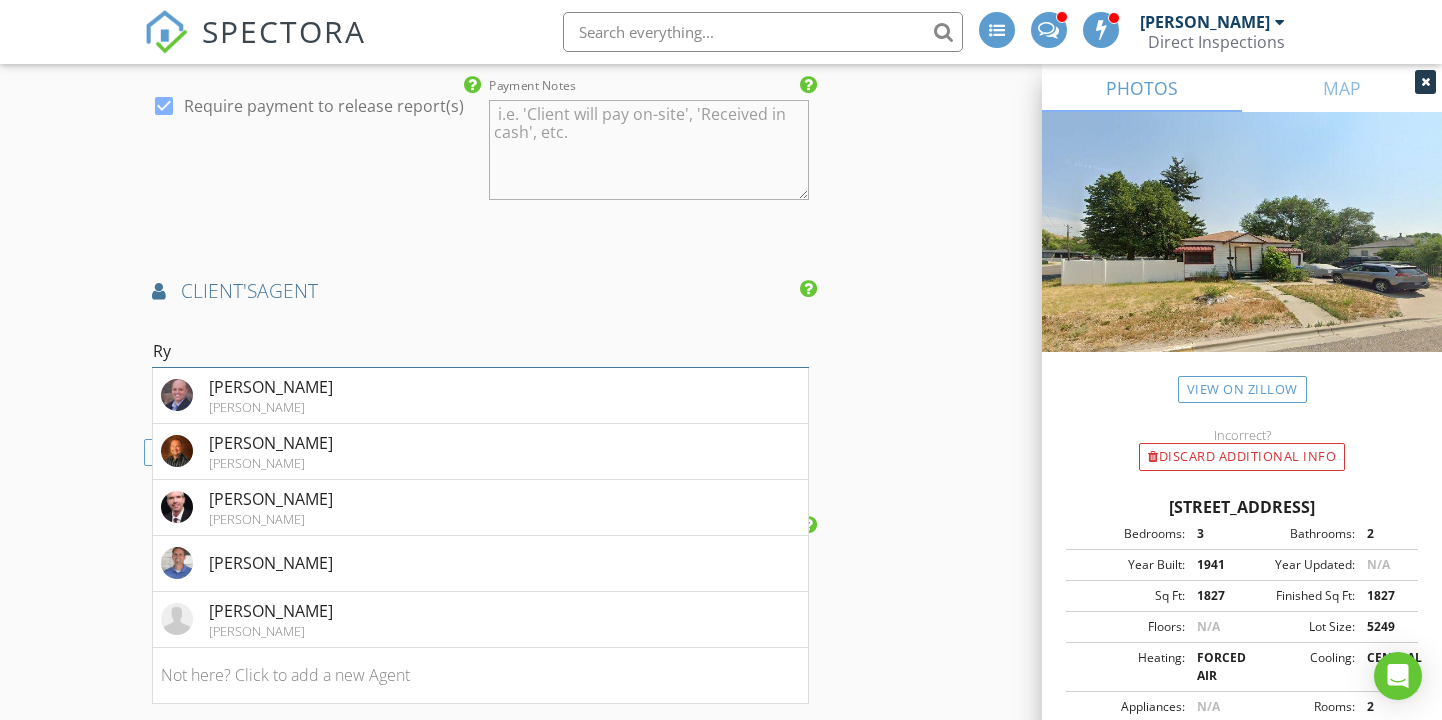 type on "R" 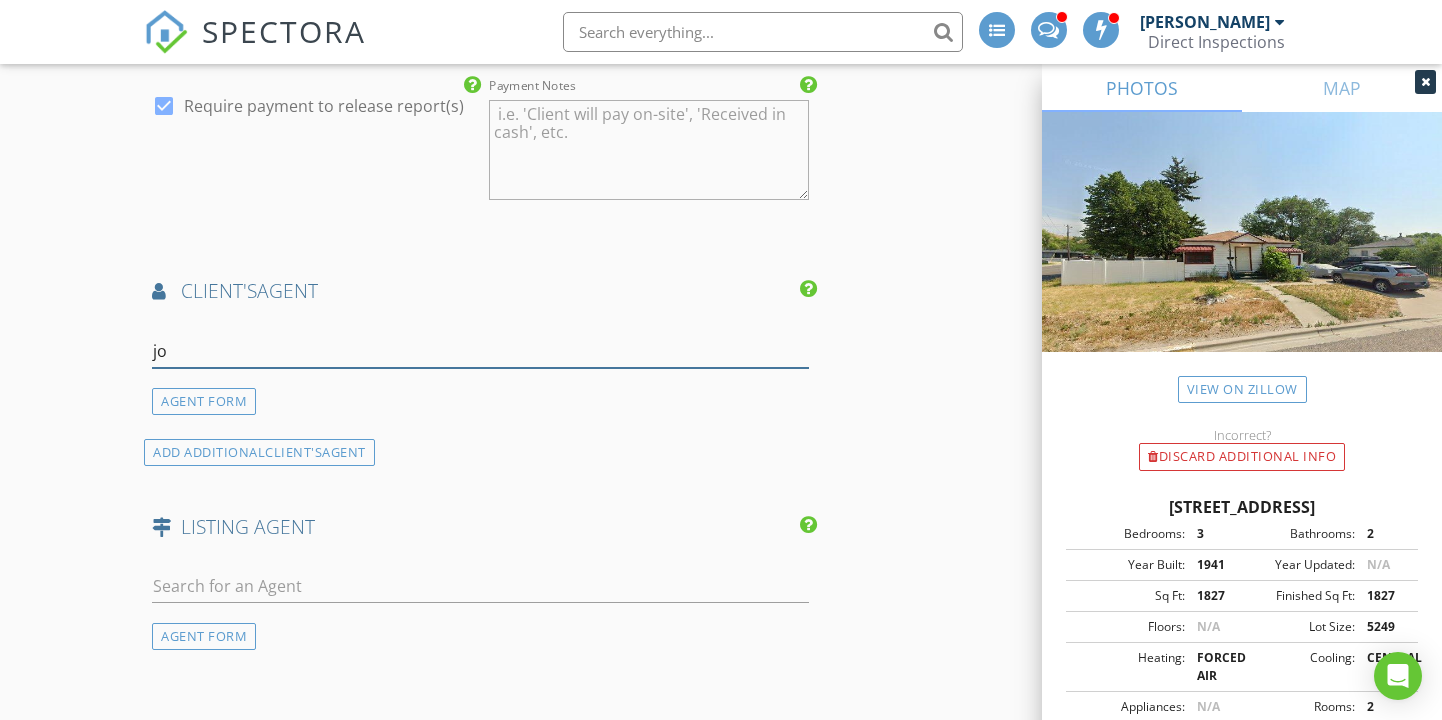 type on "j" 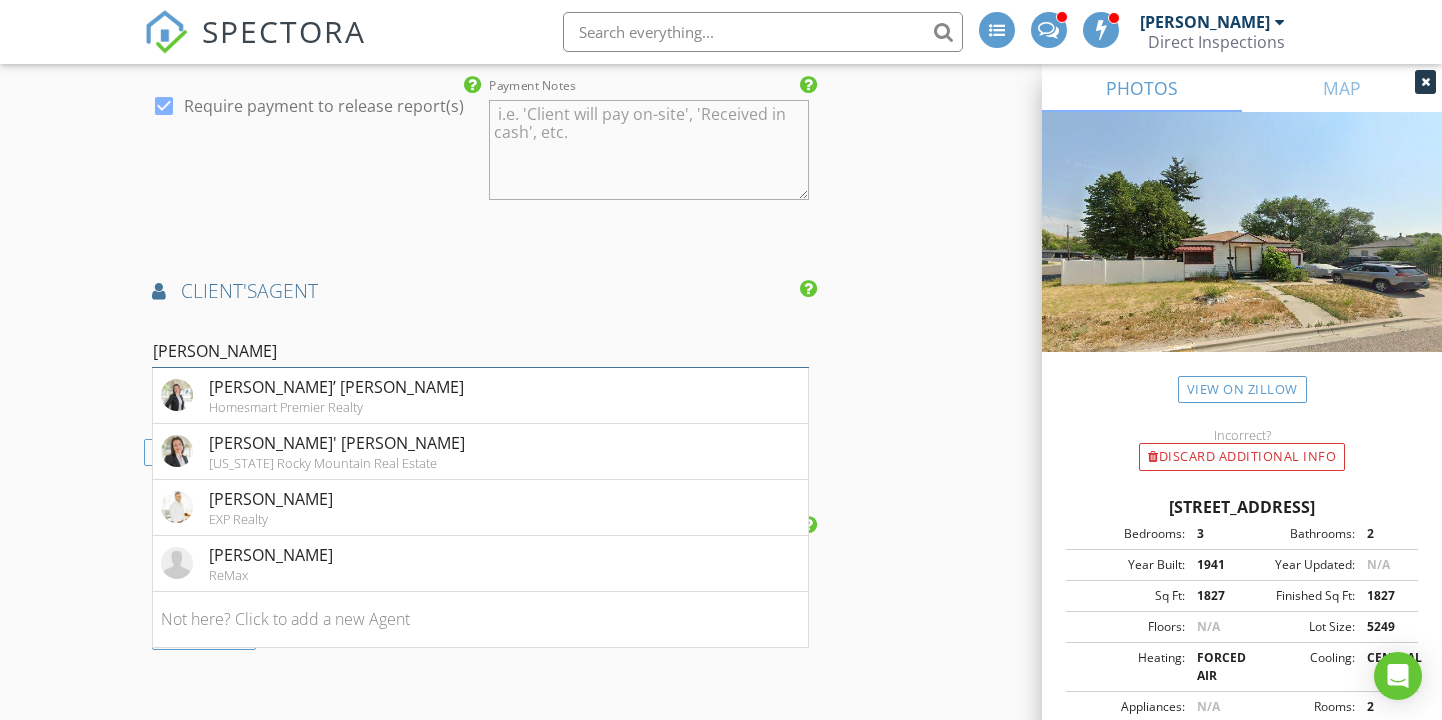 type on "evans" 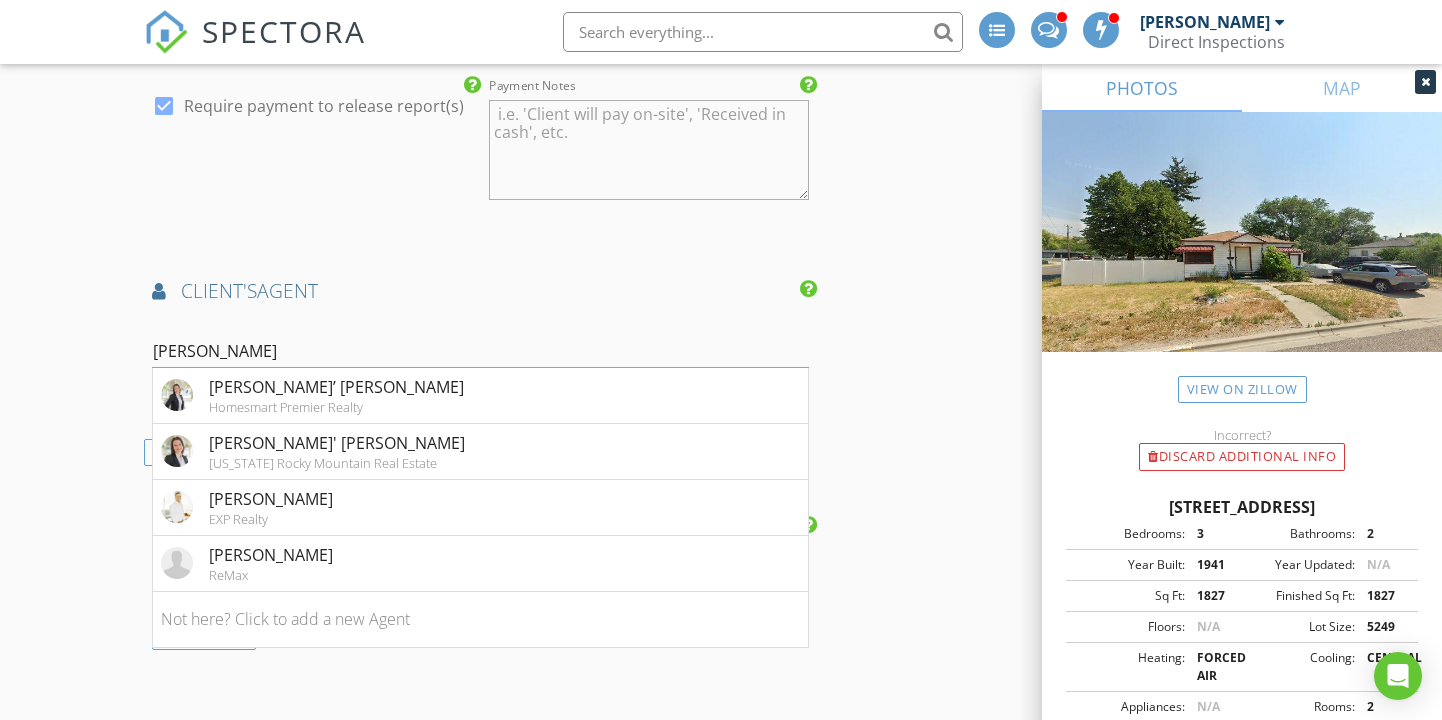 click on "New Inspection
INSPECTOR(S)
check_box   Randy Tolman   PRIMARY   Randy Tolman arrow_drop_down   check_box_outline_blank Randy Tolman specifically requested
Date/Time
07/16/2025 12:00 PM
Location
Address Search       Address 1606 S 4th Ave   Unit   City Pocatello   State ID   Zip 83201   County Bannock     Square Feet 1218   Year Built 1941   Foundation arrow_drop_down     Randy Tolman     9.9 miles     (18 minutes)
client
check_box Enable Client CC email for this inspection   Client Search     check_box_outline_blank Client is a Company/Organization     First Name Noah   Last Name Breneman   Email Joahlbreneman@gmail.com   CC Email   Phone 406-381-3571   Address   City   State   Zip       Notes   Private Notes
ADD ADDITIONAL client
SERVICES
check_box" at bounding box center (721, -356) 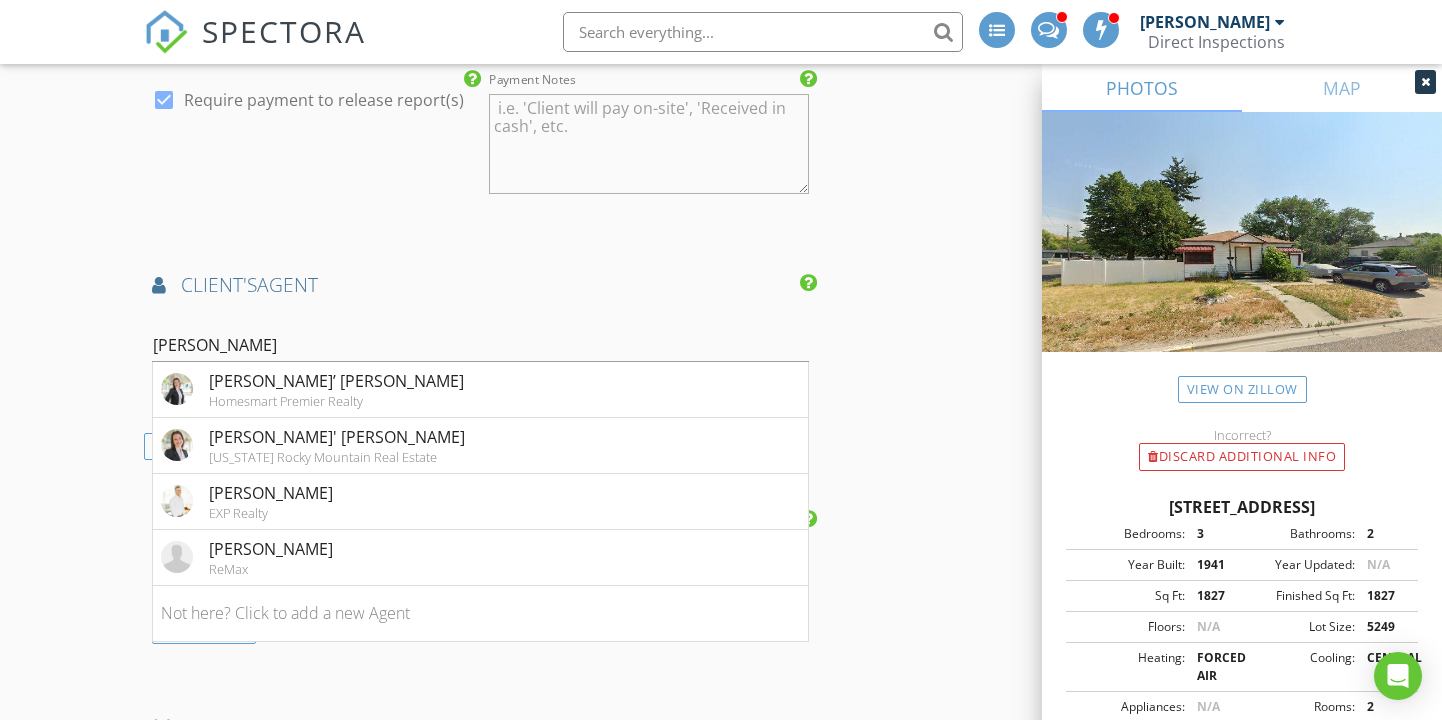 scroll, scrollTop: 2389, scrollLeft: 0, axis: vertical 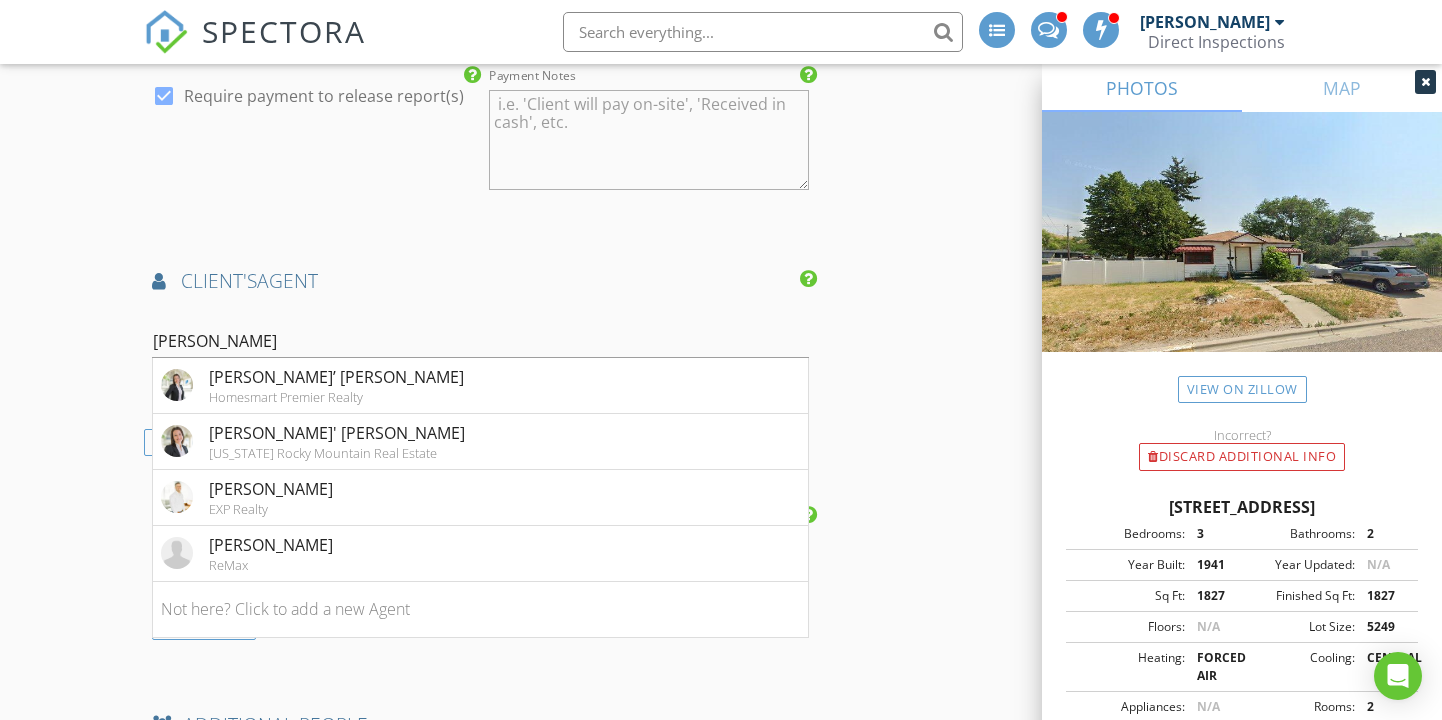 click on "New Inspection
INSPECTOR(S)
check_box   Randy Tolman   PRIMARY   Randy Tolman arrow_drop_down   check_box_outline_blank Randy Tolman specifically requested
Date/Time
07/16/2025 12:00 PM
Location
Address Search       Address 1606 S 4th Ave   Unit   City Pocatello   State ID   Zip 83201   County Bannock     Square Feet 1218   Year Built 1941   Foundation arrow_drop_down     Randy Tolman     9.9 miles     (18 minutes)
client
check_box Enable Client CC email for this inspection   Client Search     check_box_outline_blank Client is a Company/Organization     First Name Noah   Last Name Breneman   Email Joahlbreneman@gmail.com   CC Email   Phone 406-381-3571   Address   City   State   Zip       Notes   Private Notes
ADD ADDITIONAL client
SERVICES
check_box" at bounding box center [721, -366] 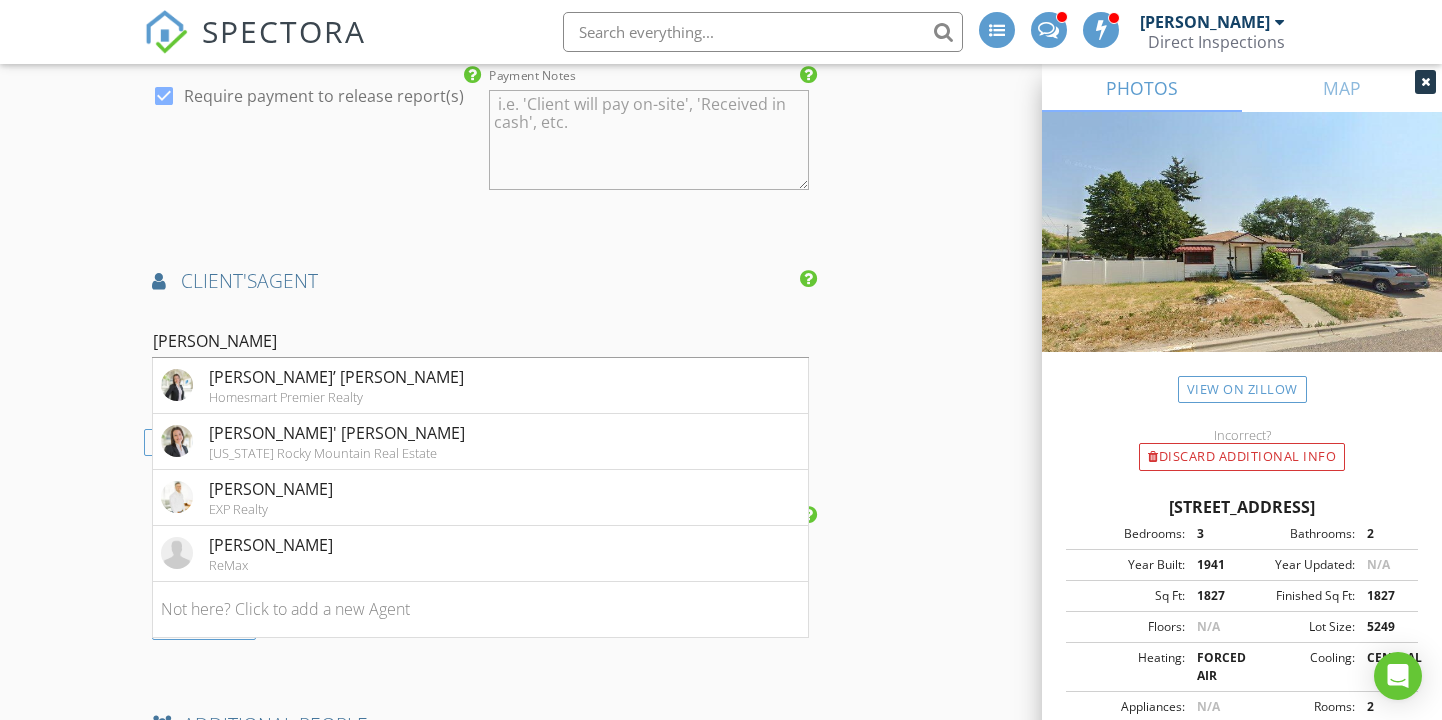click on "New Inspection
INSPECTOR(S)
check_box   Randy Tolman   PRIMARY   Randy Tolman arrow_drop_down   check_box_outline_blank Randy Tolman specifically requested
Date/Time
07/16/2025 12:00 PM
Location
Address Search       Address 1606 S 4th Ave   Unit   City Pocatello   State ID   Zip 83201   County Bannock     Square Feet 1218   Year Built 1941   Foundation arrow_drop_down     Randy Tolman     9.9 miles     (18 minutes)
client
check_box Enable Client CC email for this inspection   Client Search     check_box_outline_blank Client is a Company/Organization     First Name Noah   Last Name Breneman   Email Joahlbreneman@gmail.com   CC Email   Phone 406-381-3571   Address   City   State   Zip       Notes   Private Notes
ADD ADDITIONAL client
SERVICES
check_box" at bounding box center [721, -366] 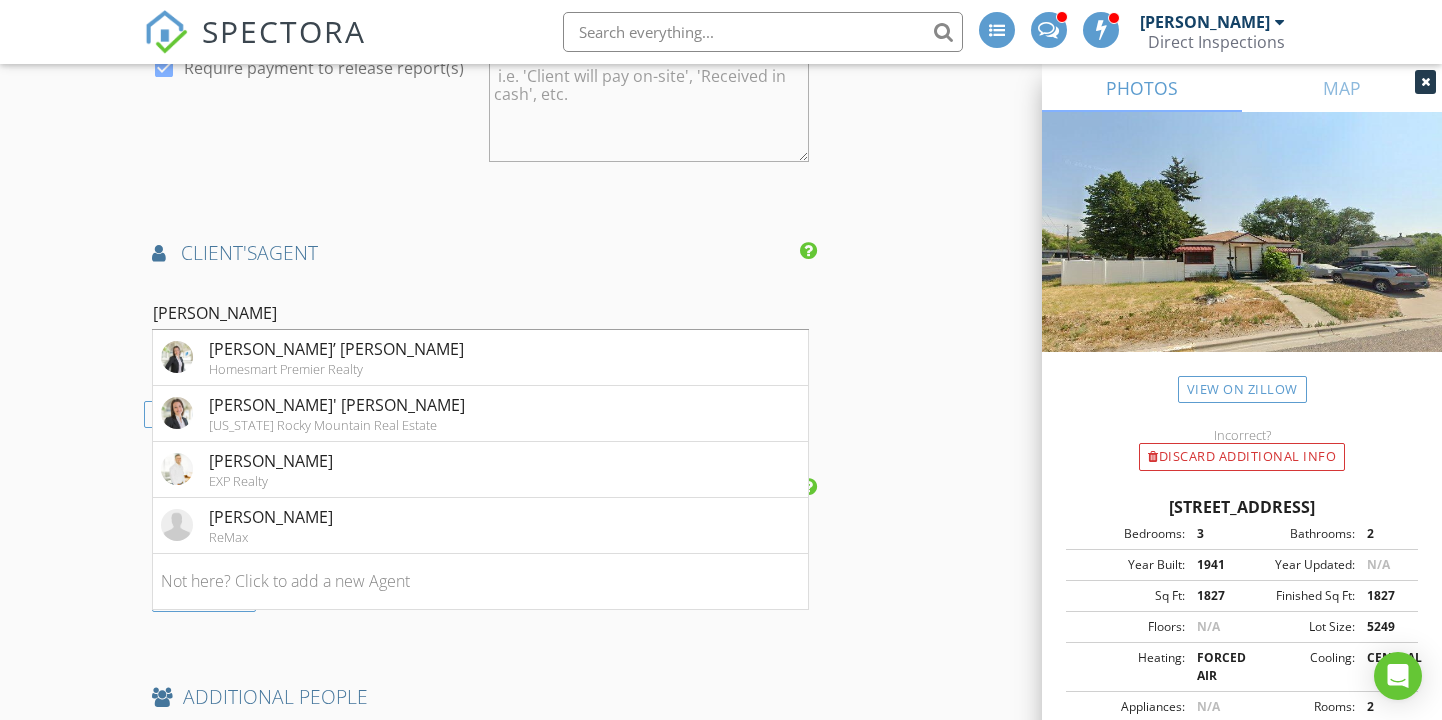 scroll, scrollTop: 2407, scrollLeft: 0, axis: vertical 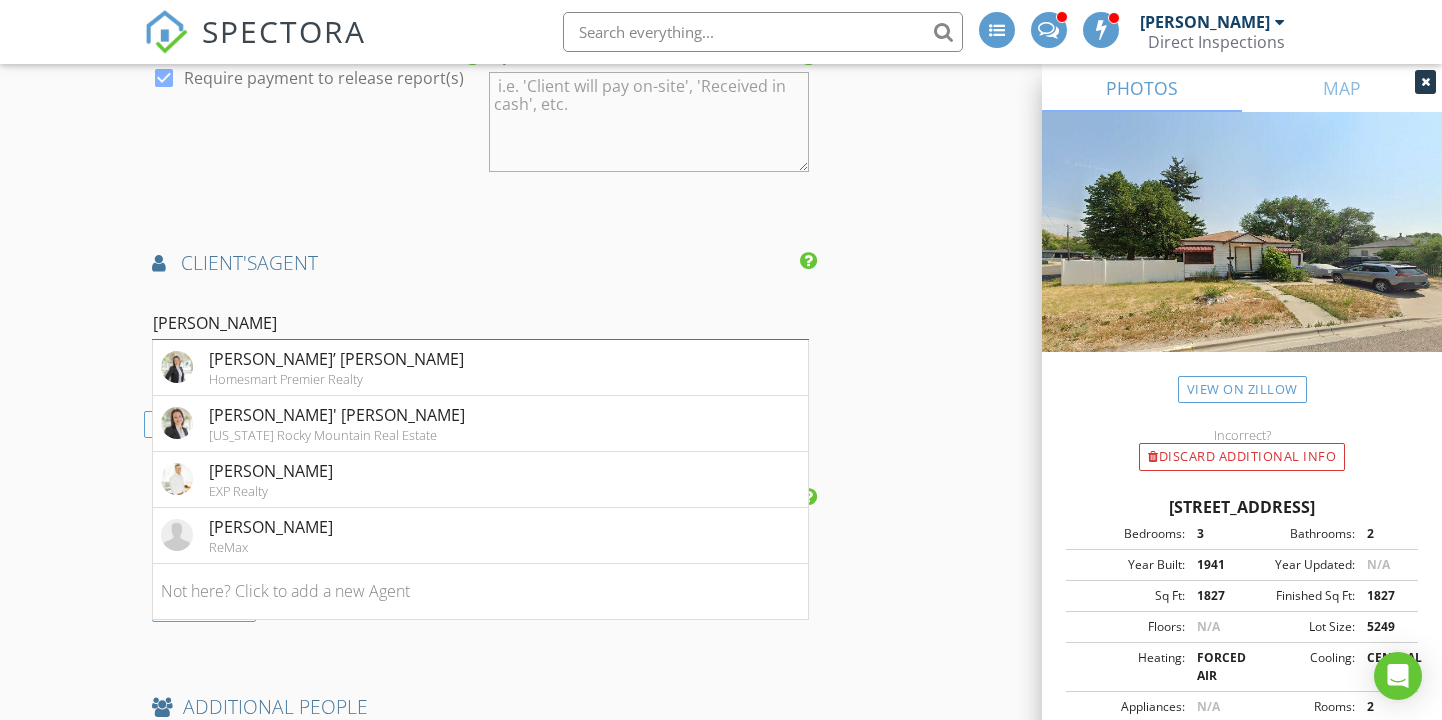 click on "evans" at bounding box center (480, 323) 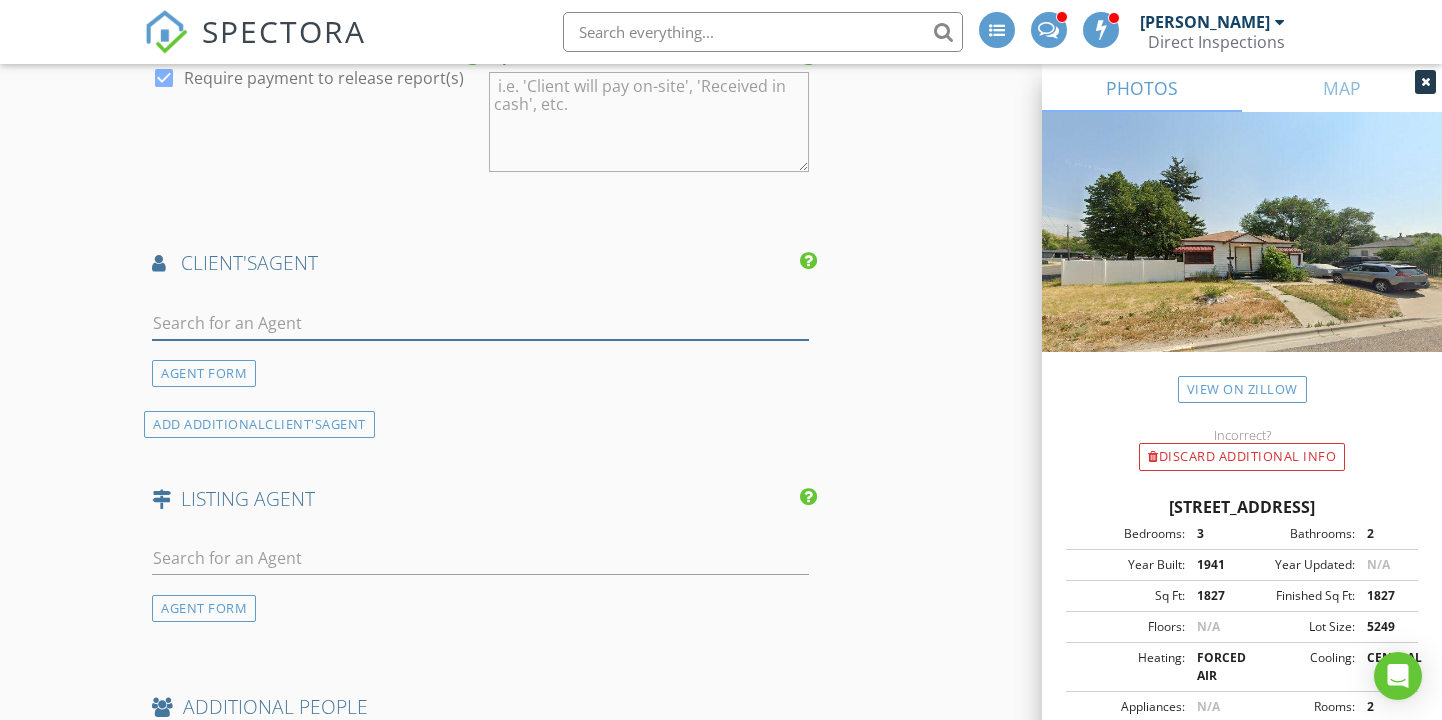 type 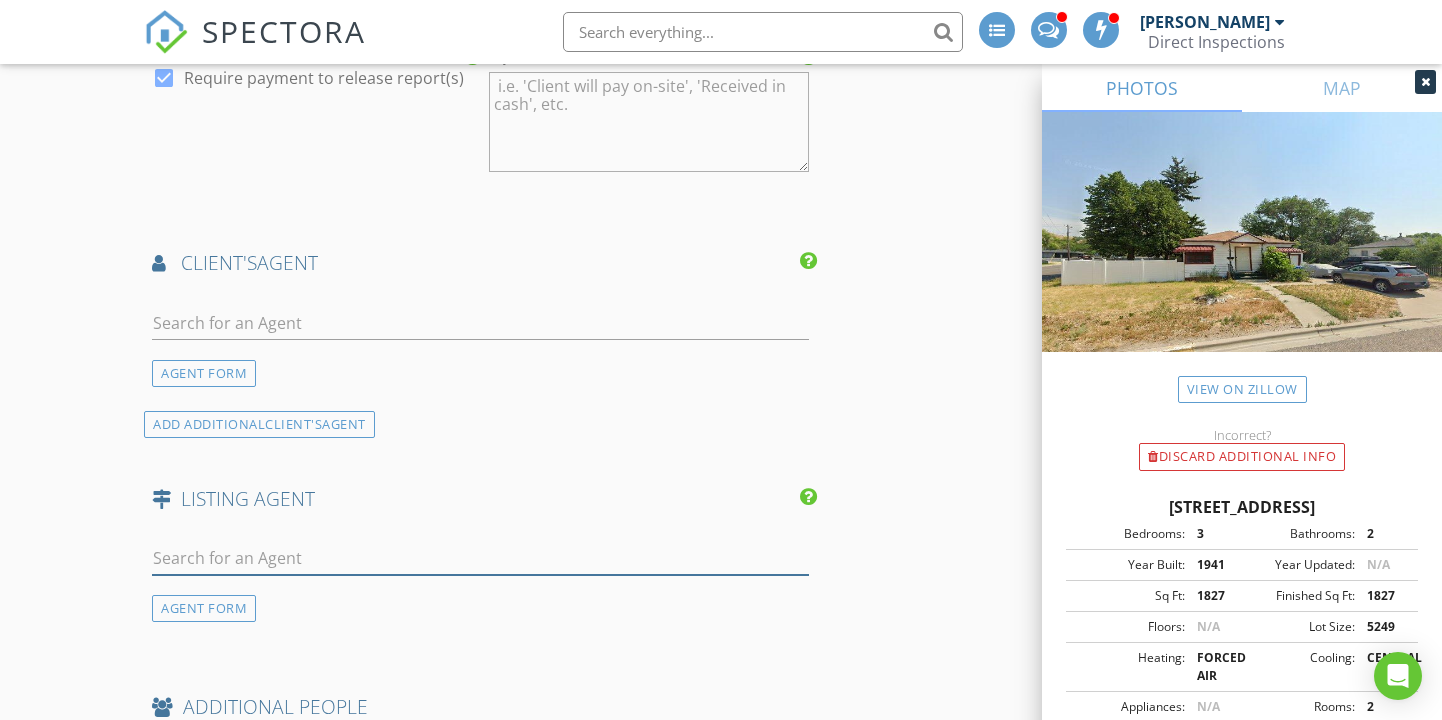 click at bounding box center [480, 558] 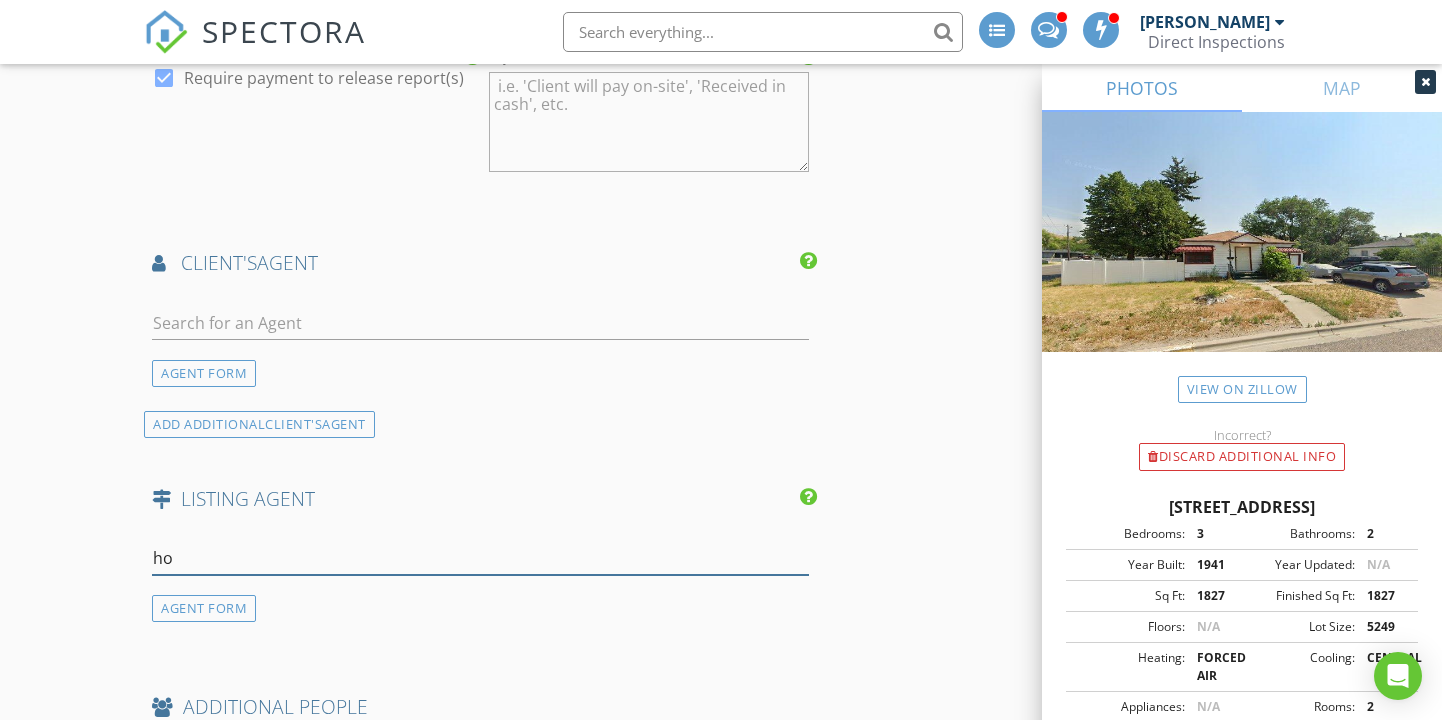 type on "hob" 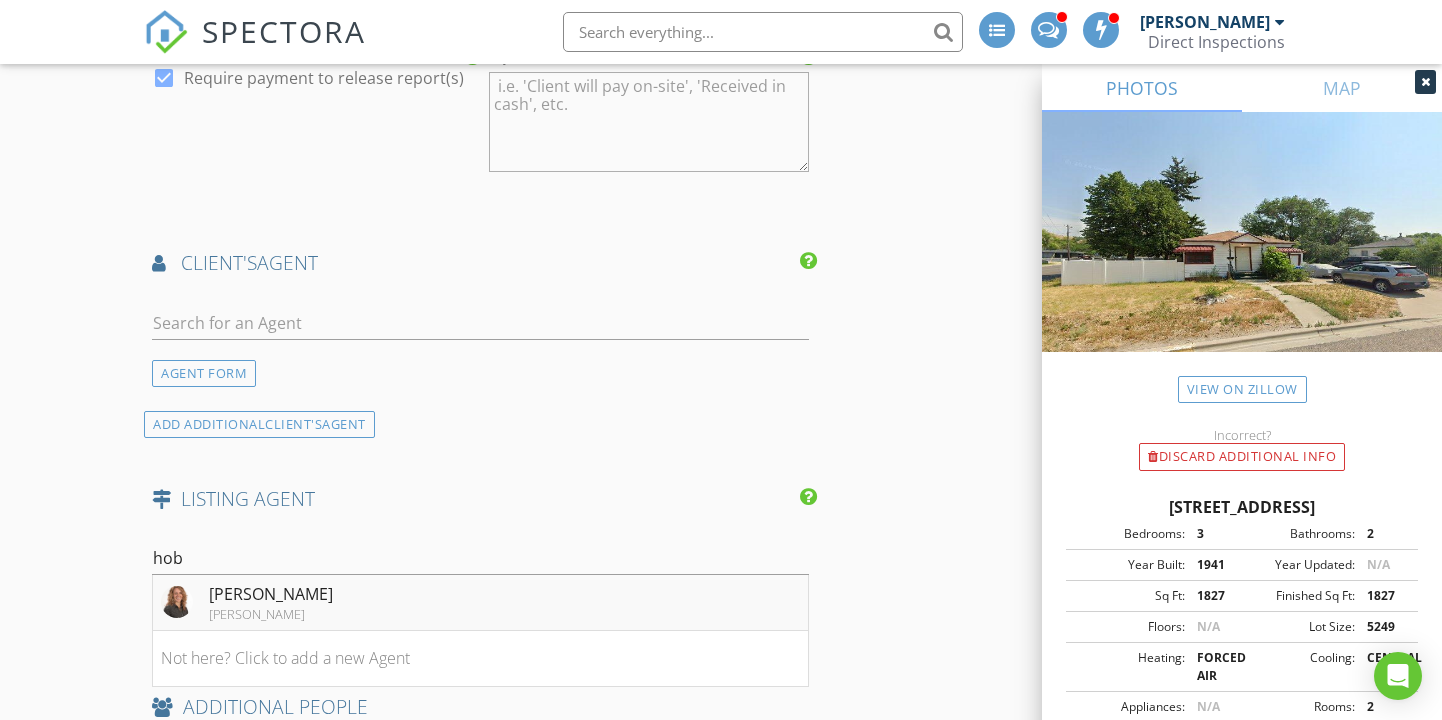 click on "Brittani Hobson" at bounding box center (271, 594) 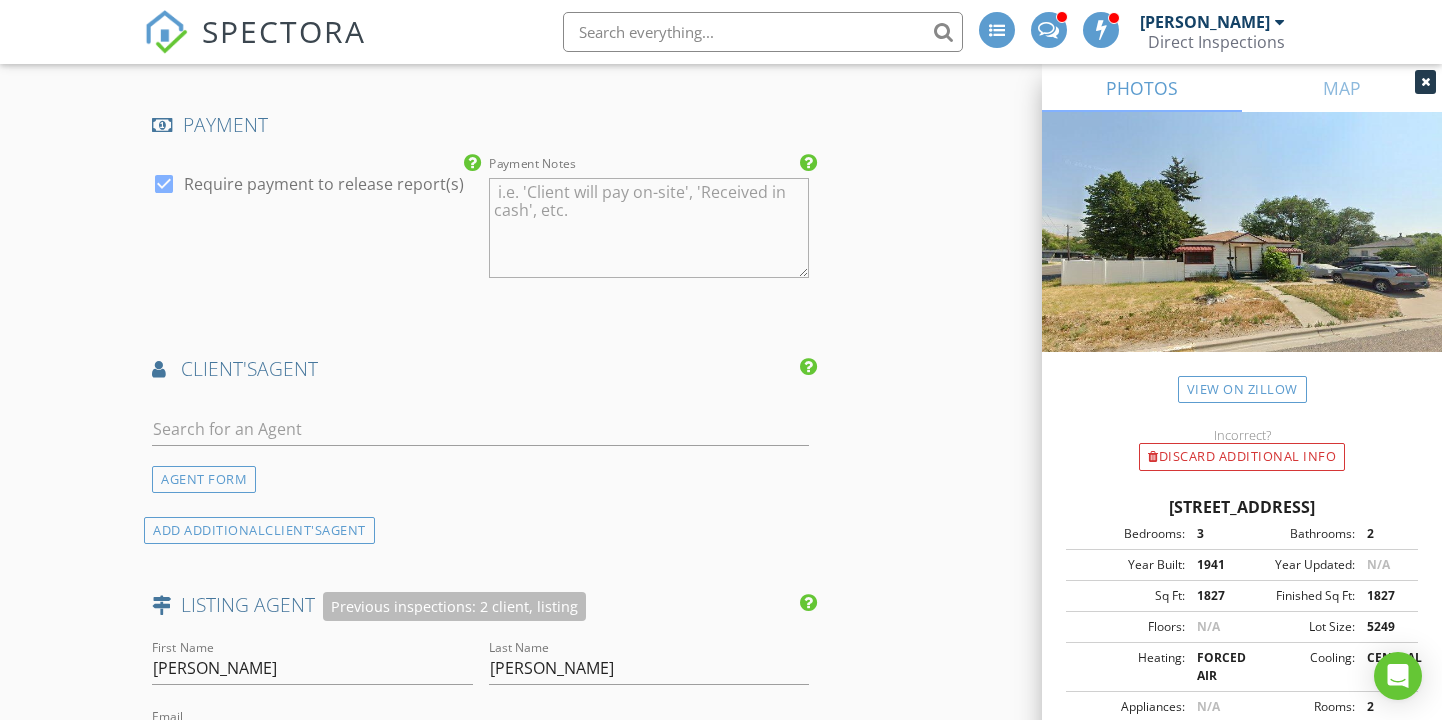 scroll, scrollTop: 2455, scrollLeft: 0, axis: vertical 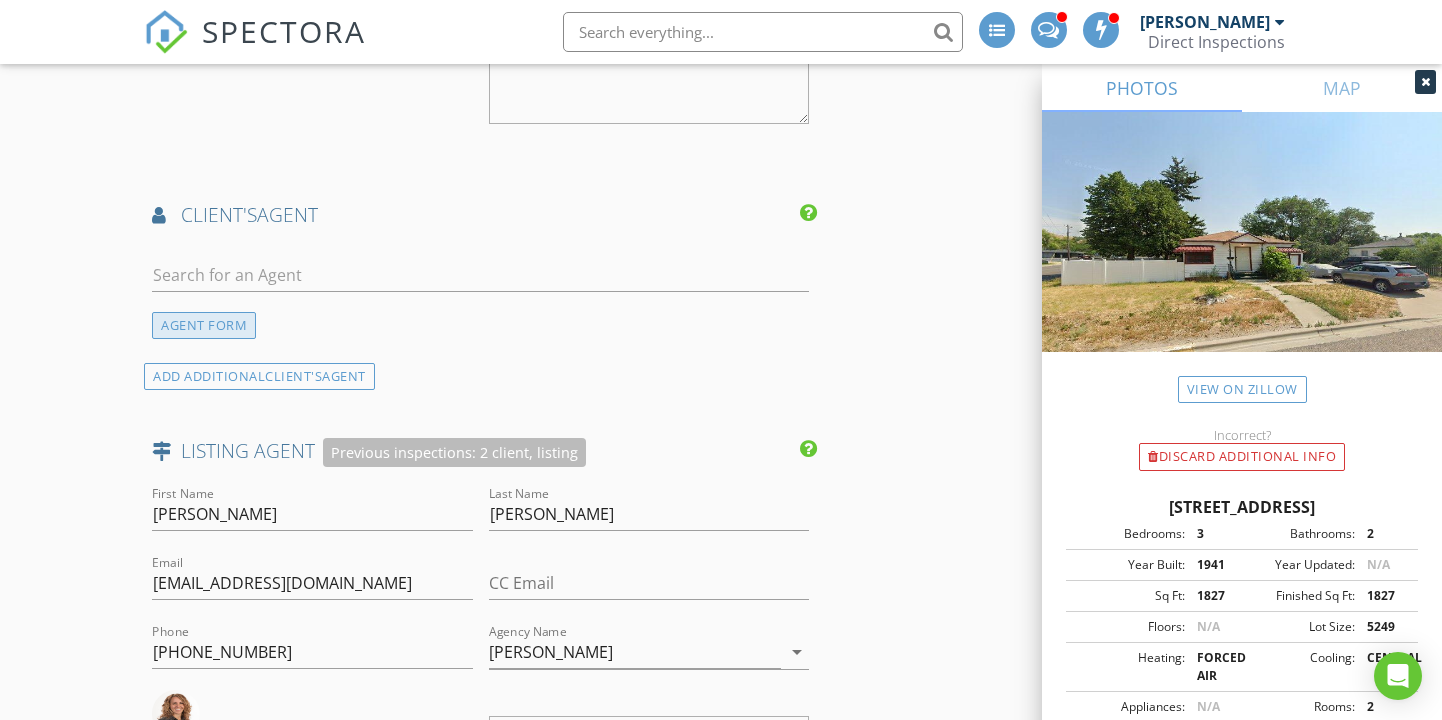 click on "AGENT FORM" at bounding box center [204, 325] 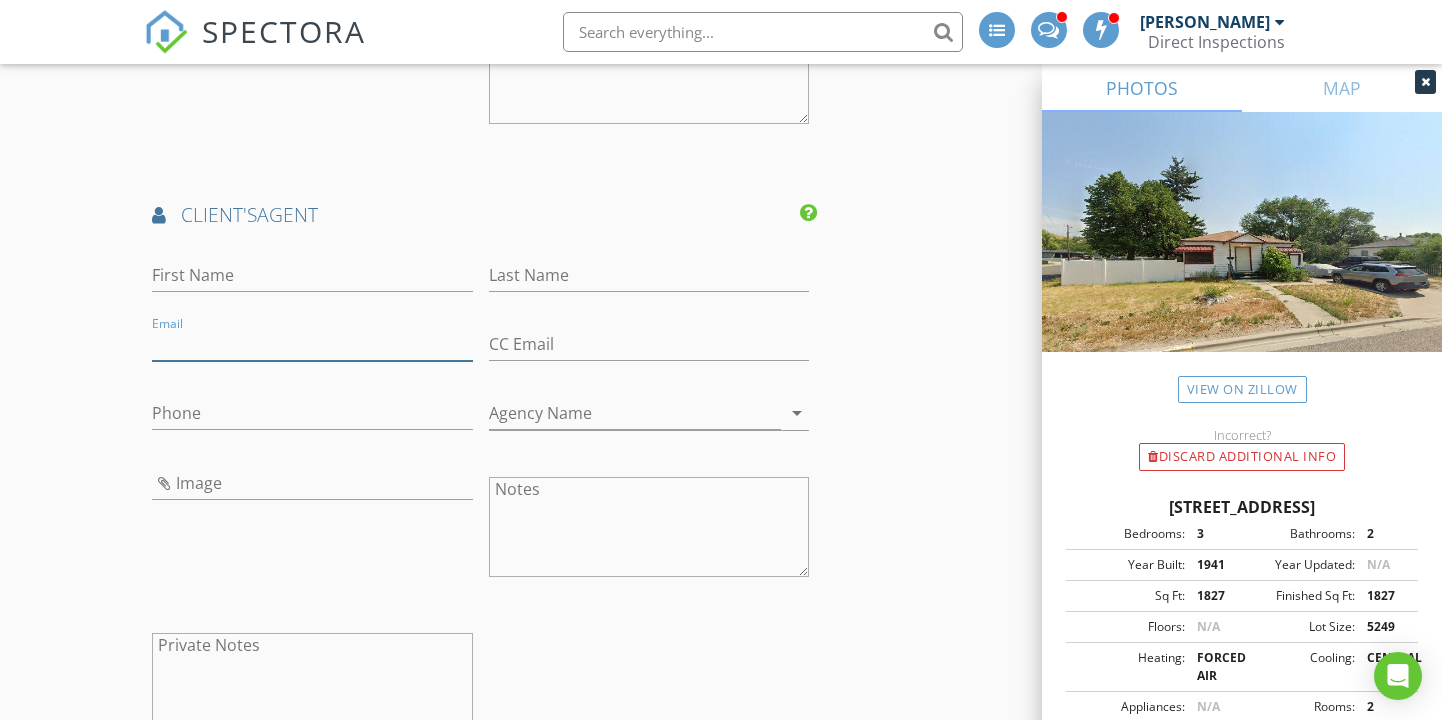 paste on "ryanjordanevans@gmail.com" 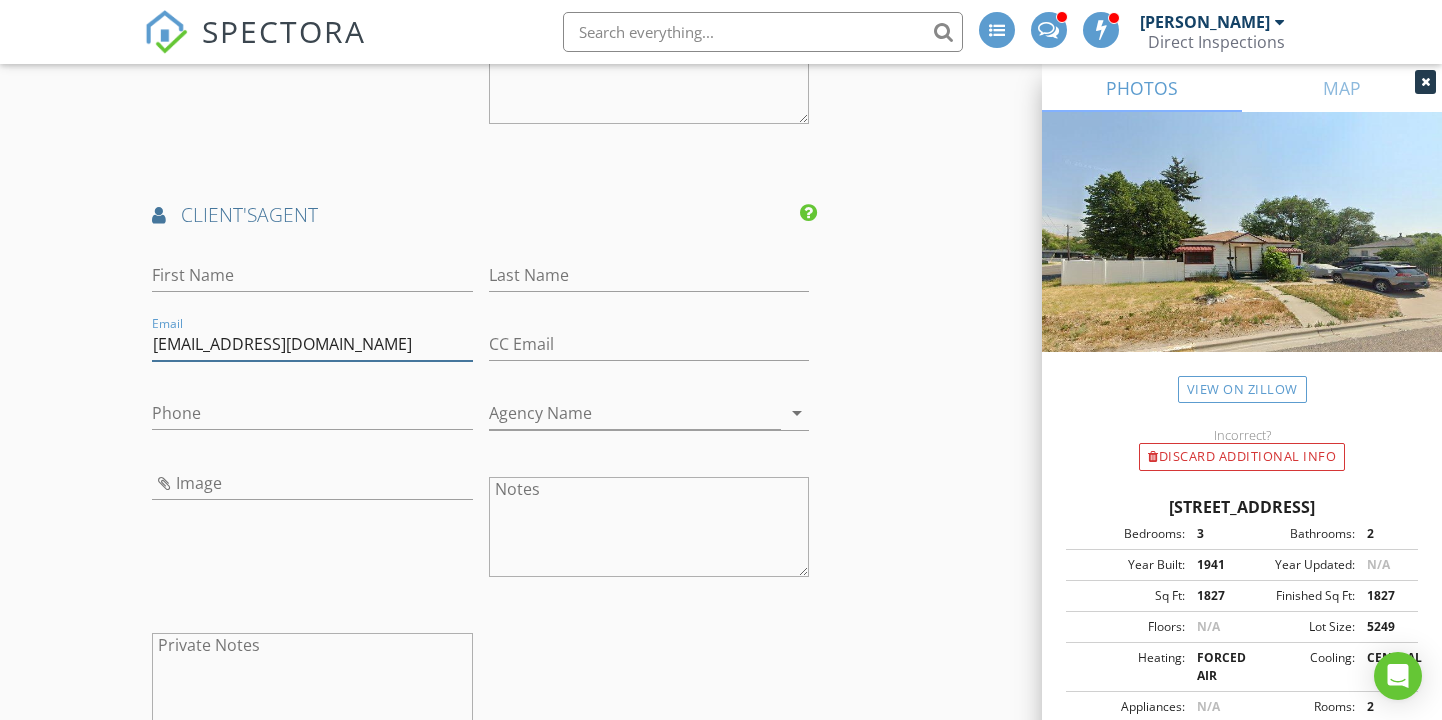 type on "ryanjordanevans@gmail.com" 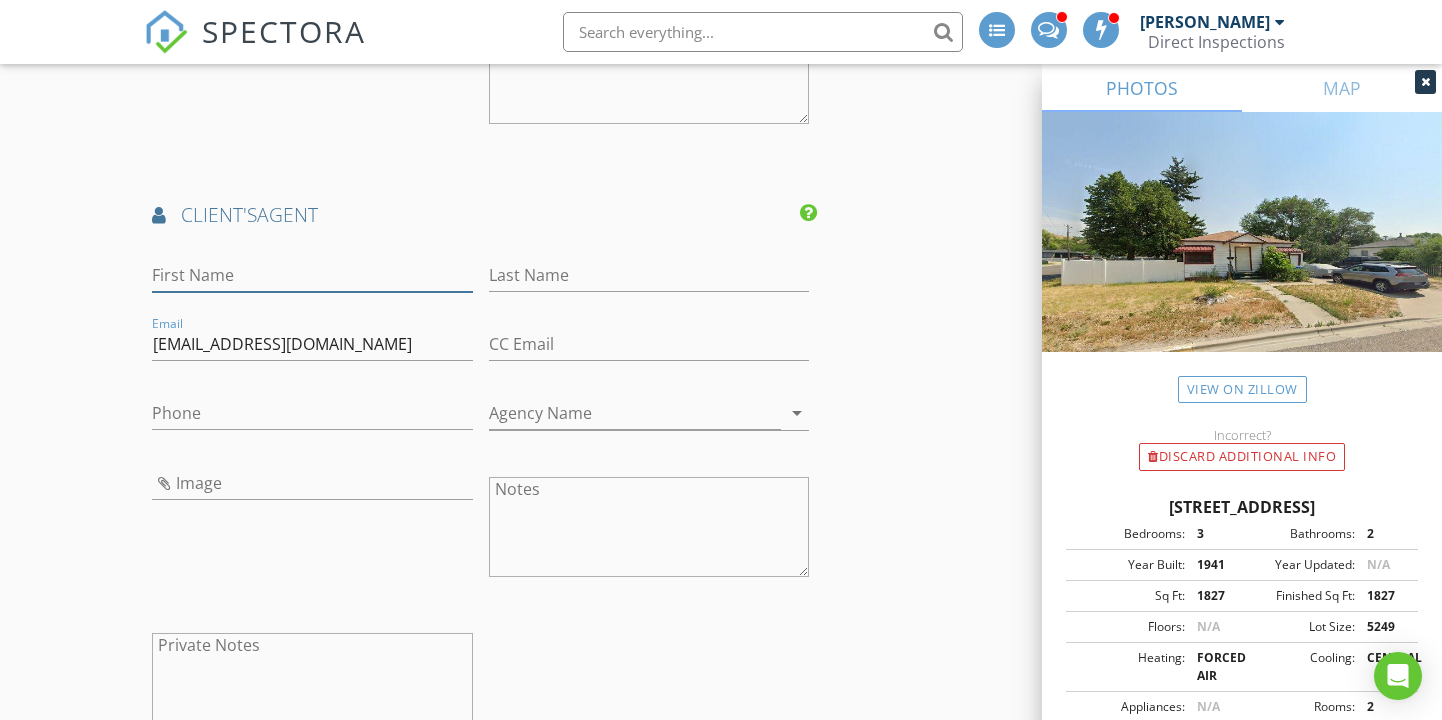 click on "First Name" at bounding box center [312, 275] 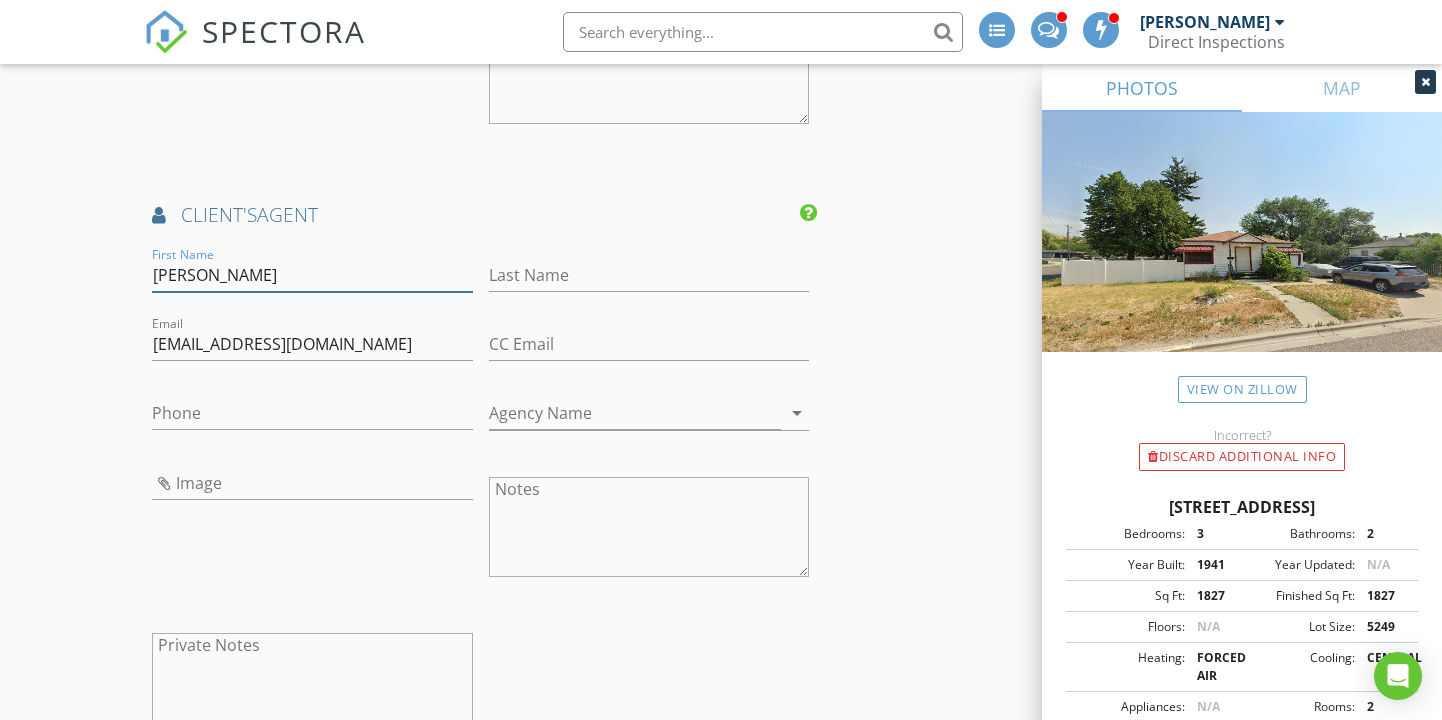 type on "Ryan" 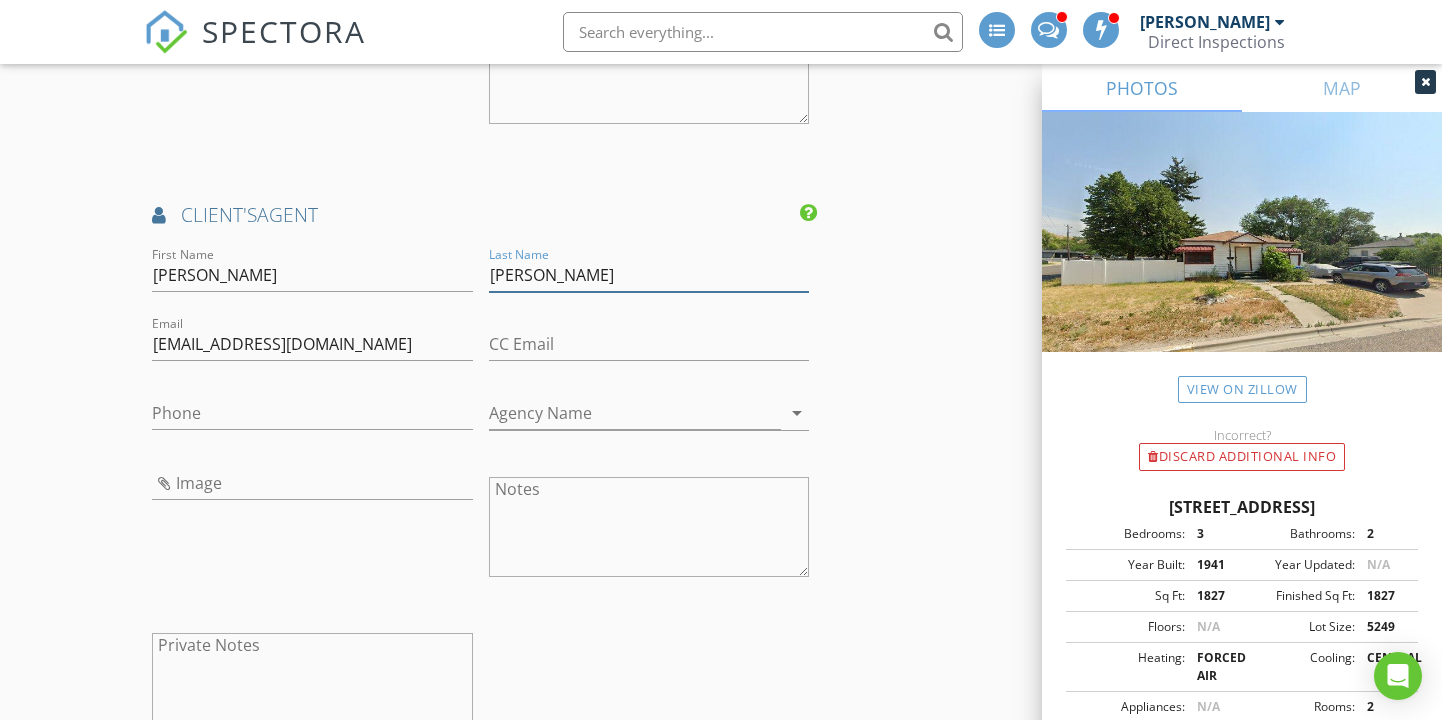 type on "Evans" 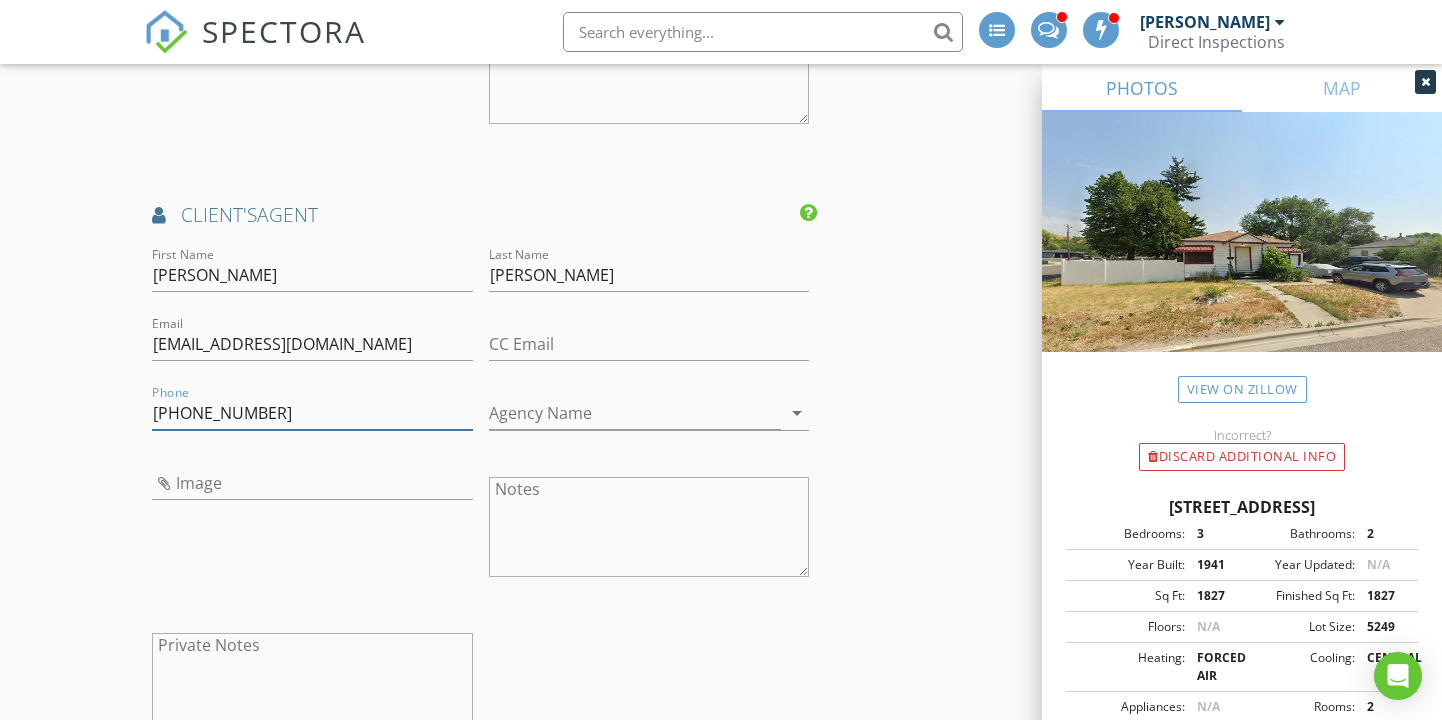 type on "208-251-9696" 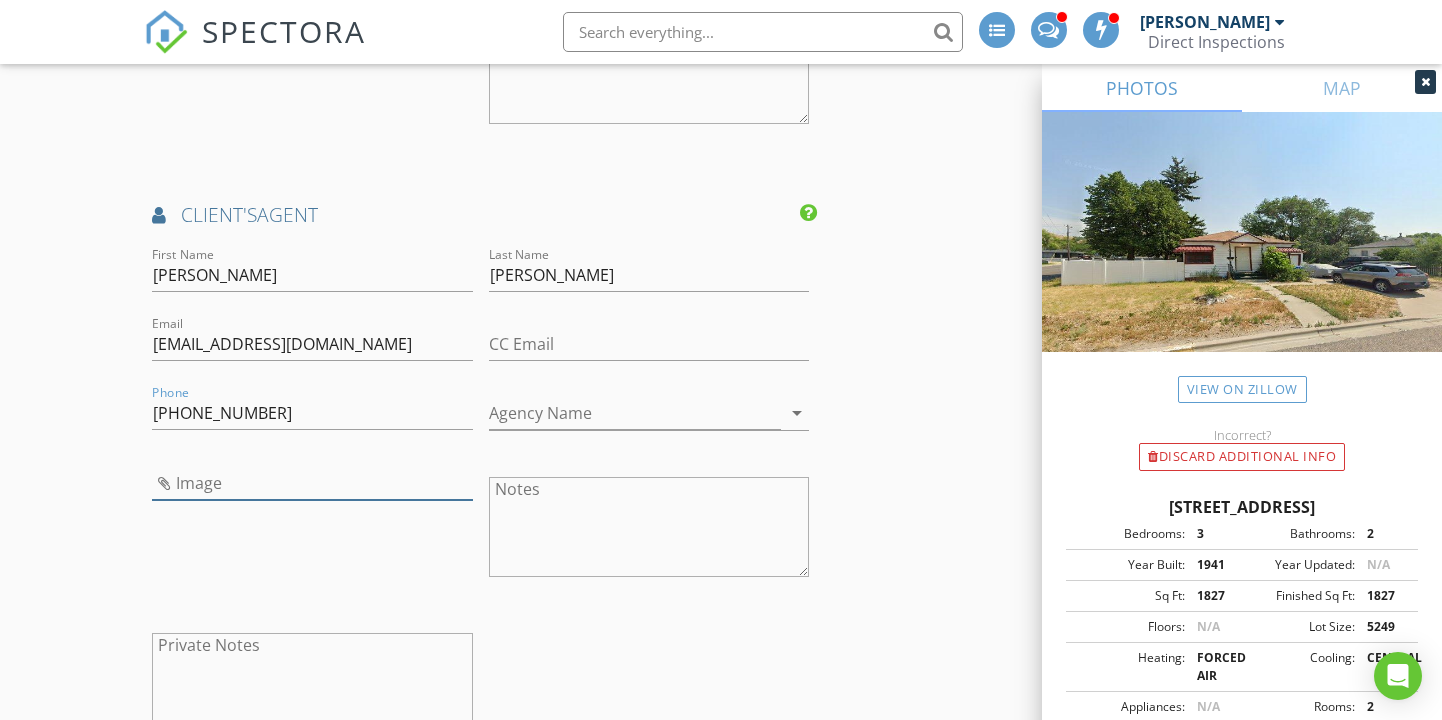 click at bounding box center (312, 483) 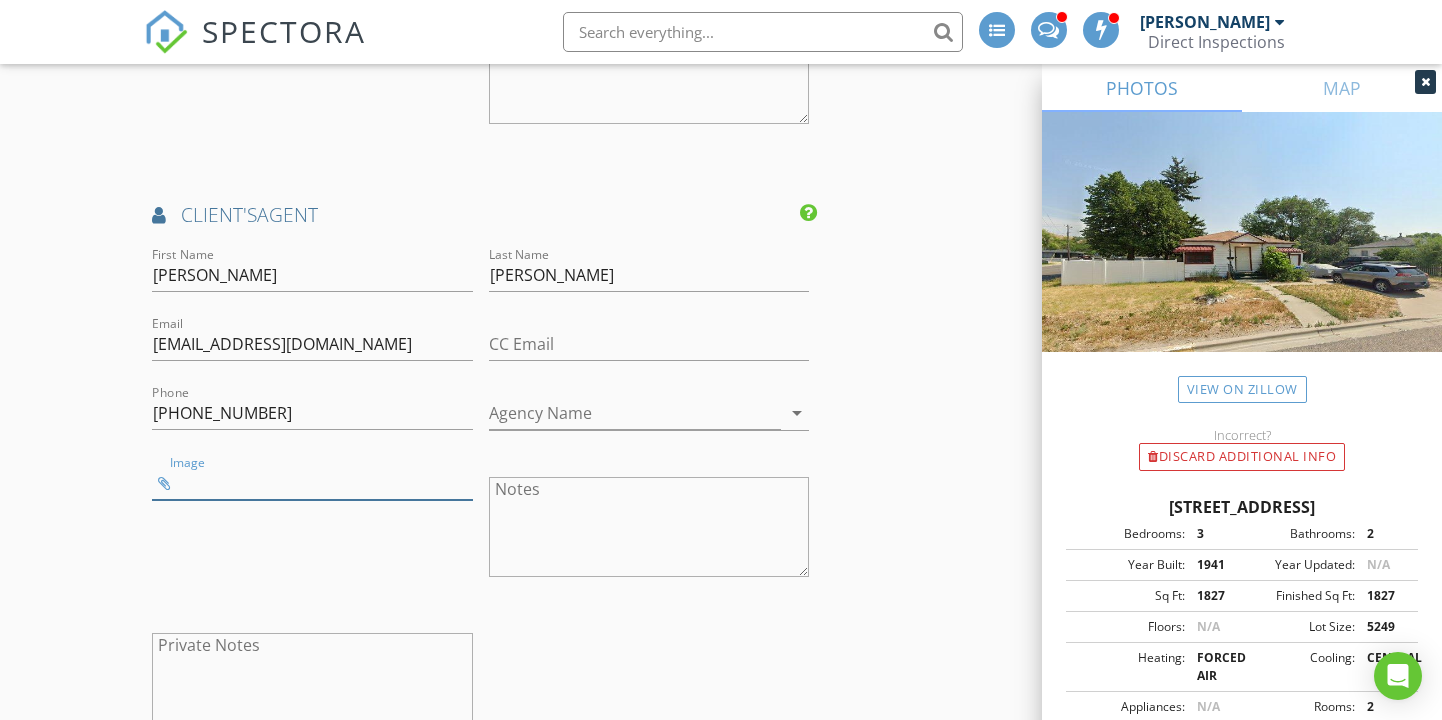 type on "aHR0cHM6Ly9pLmMyMS5jb20vMTEwM2kwL3p6NWFuZWRrMGVtam01dDNtODZyeHl5YTQwaQ.jpg" 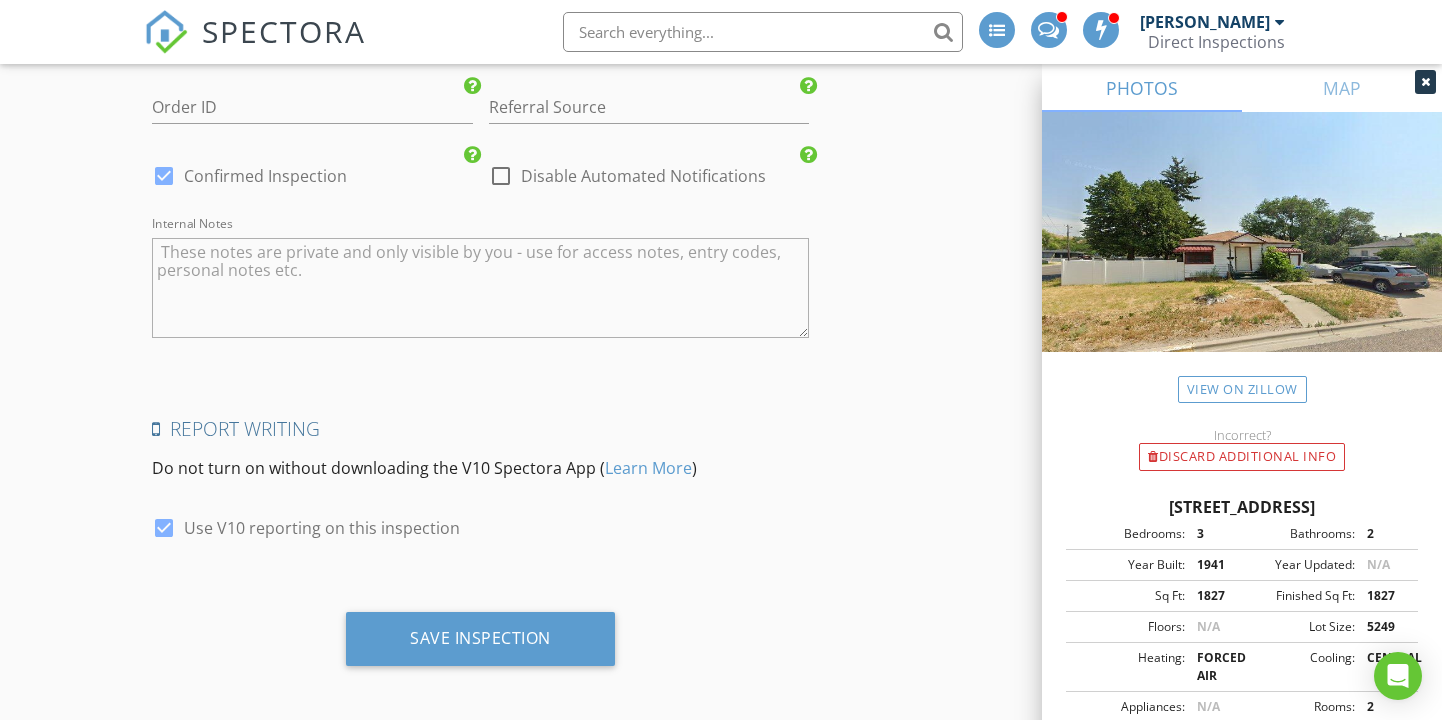 scroll, scrollTop: 4115, scrollLeft: 0, axis: vertical 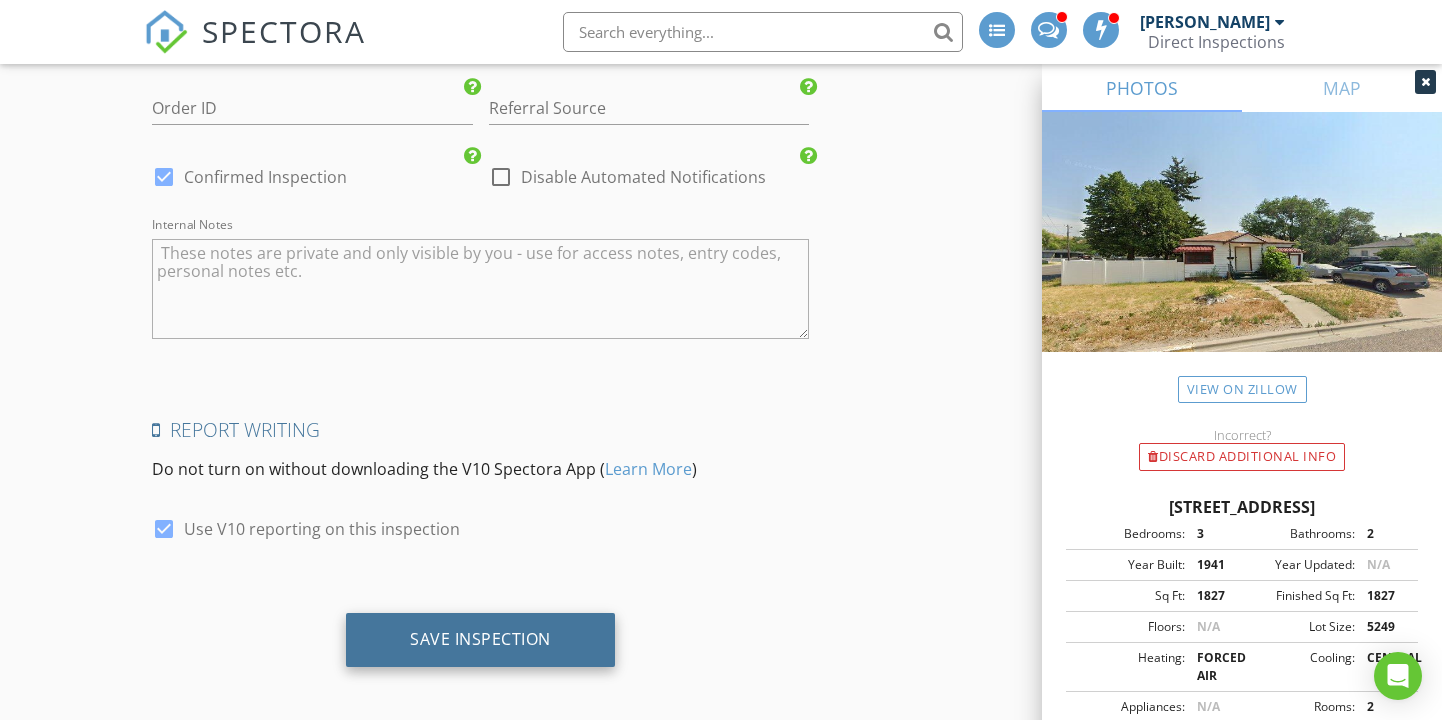 click on "Save Inspection" at bounding box center (480, 639) 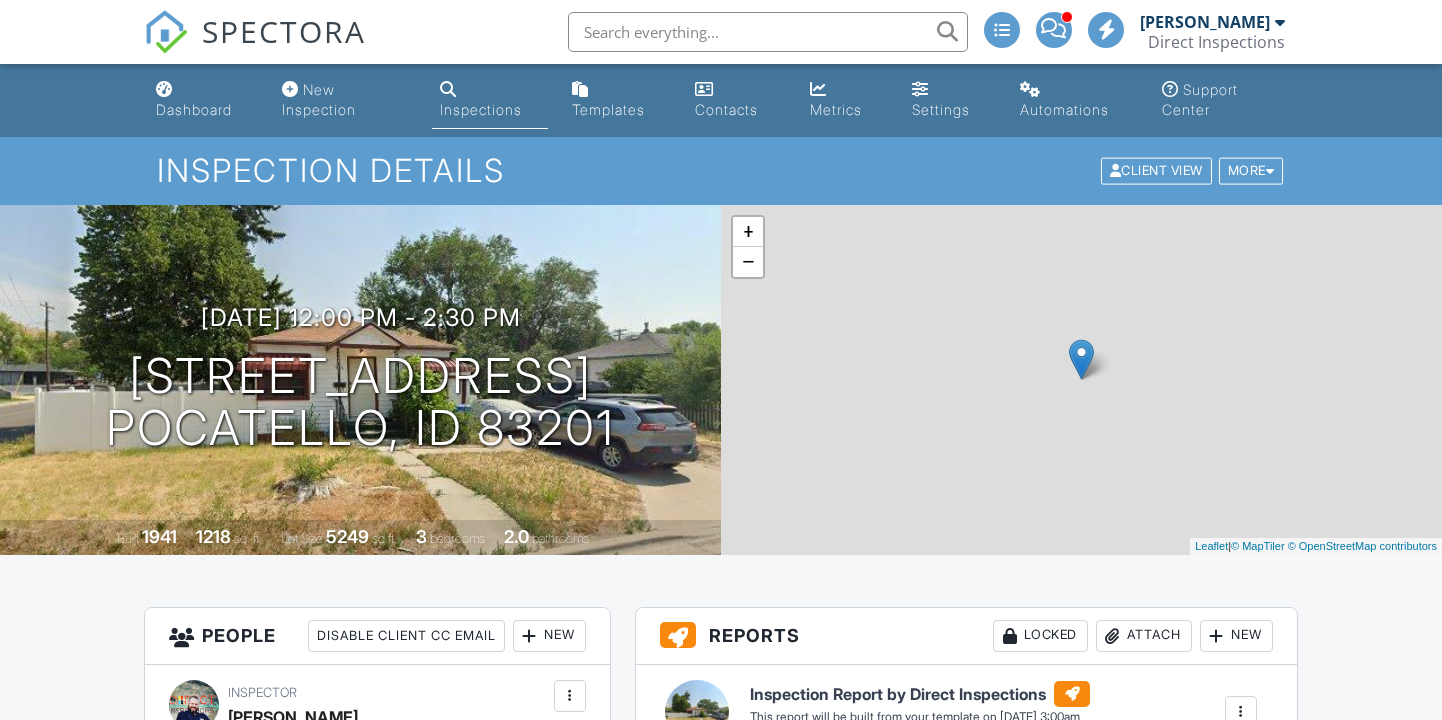 scroll, scrollTop: 0, scrollLeft: 0, axis: both 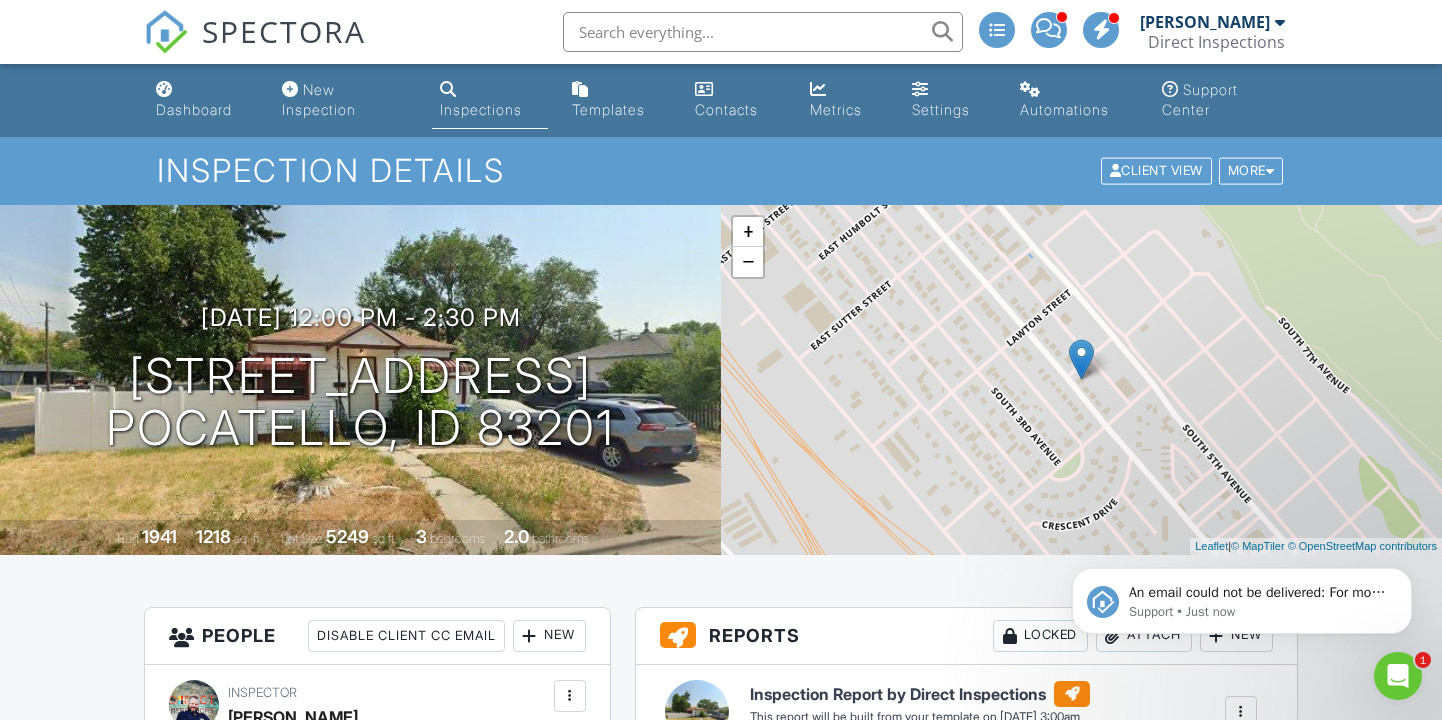 click at bounding box center (1398, 676) 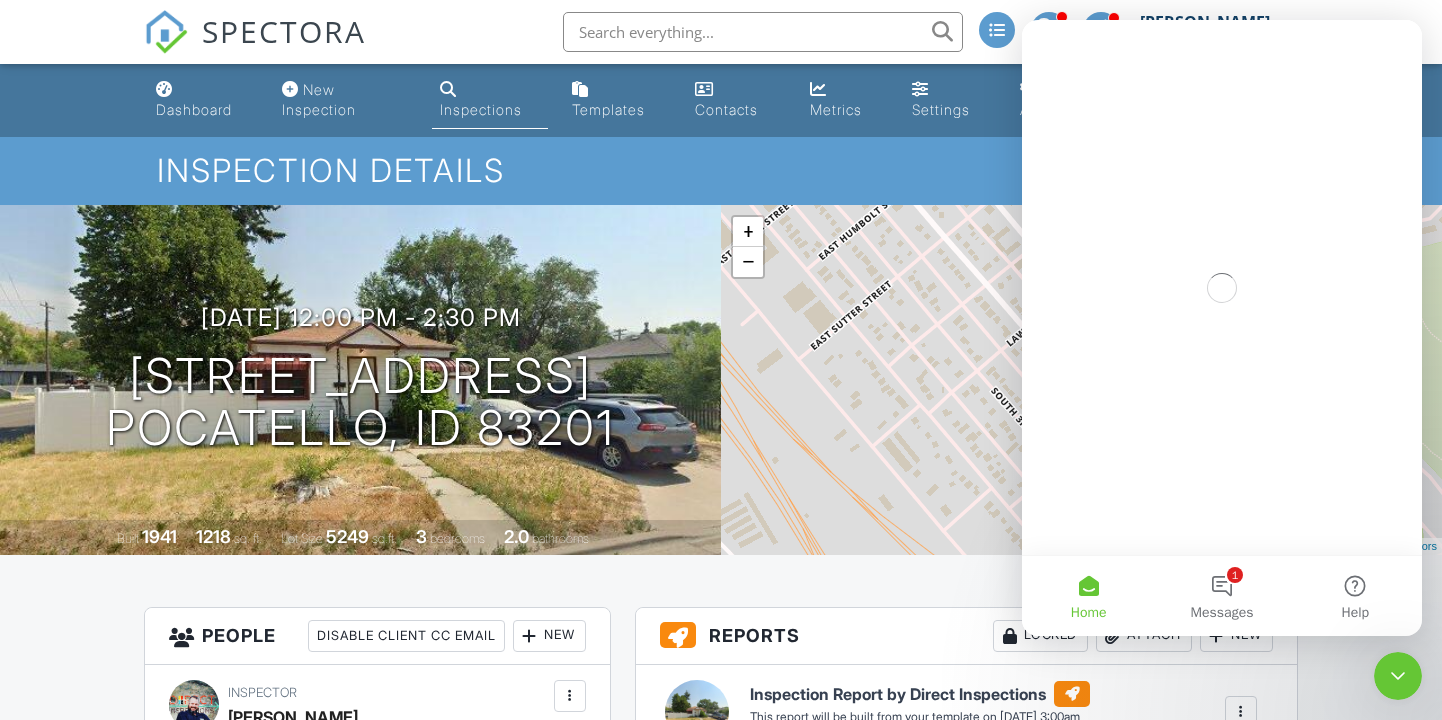 scroll, scrollTop: 0, scrollLeft: 0, axis: both 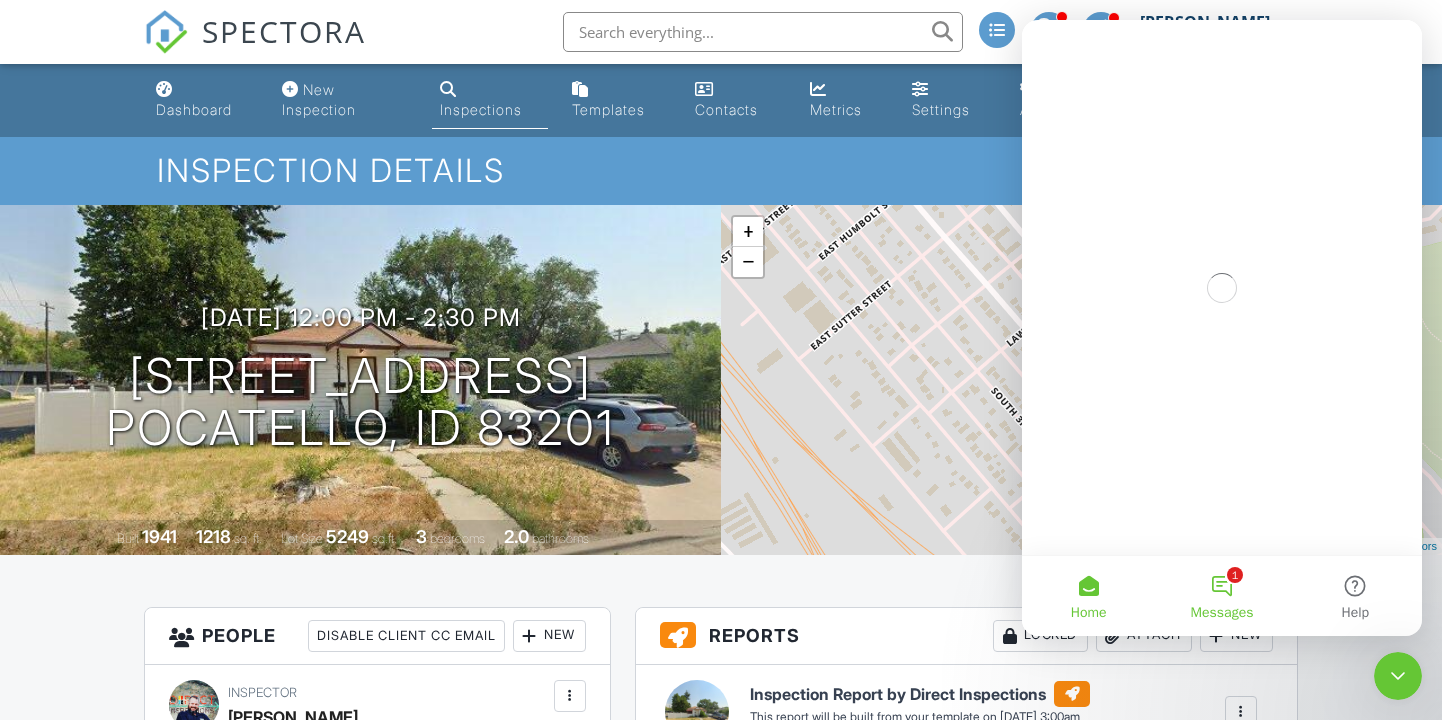 click on "1 Messages" at bounding box center (1221, 596) 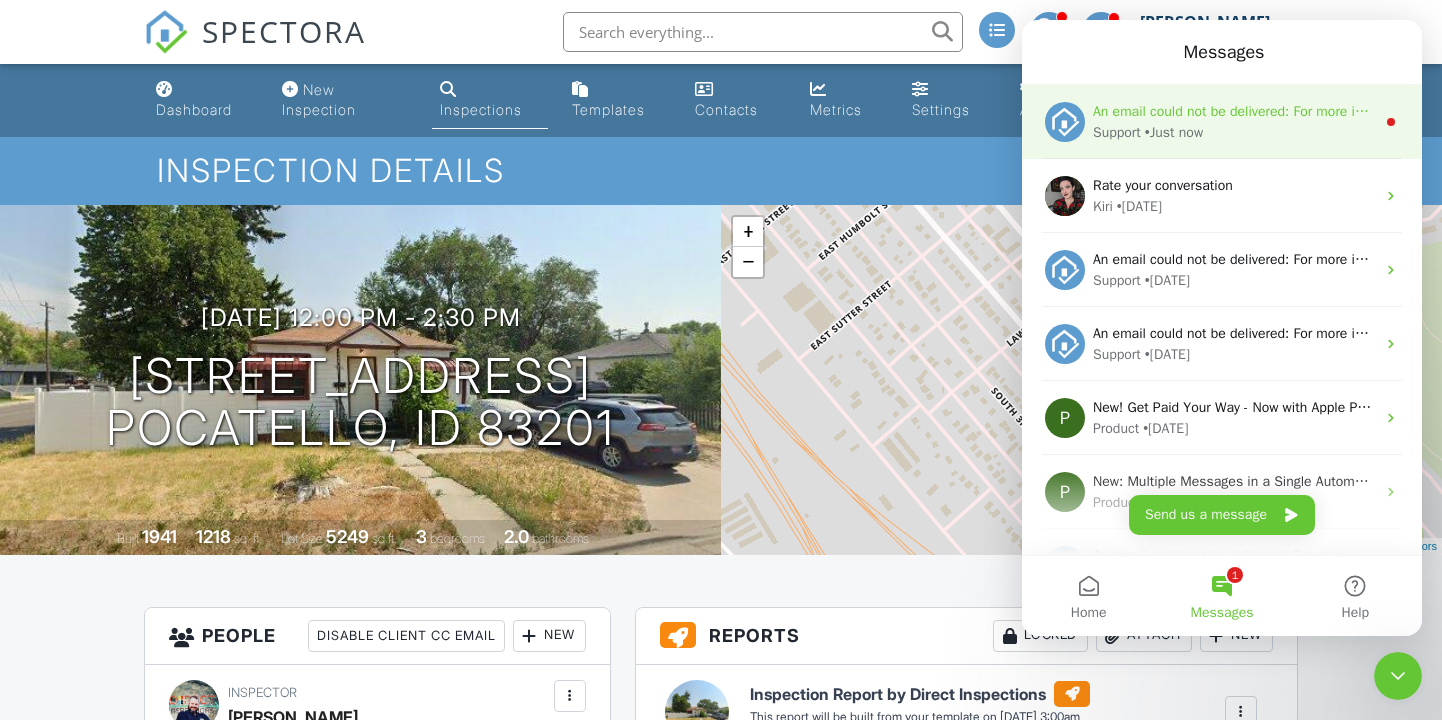 click on "•  Just now" at bounding box center [1174, 132] 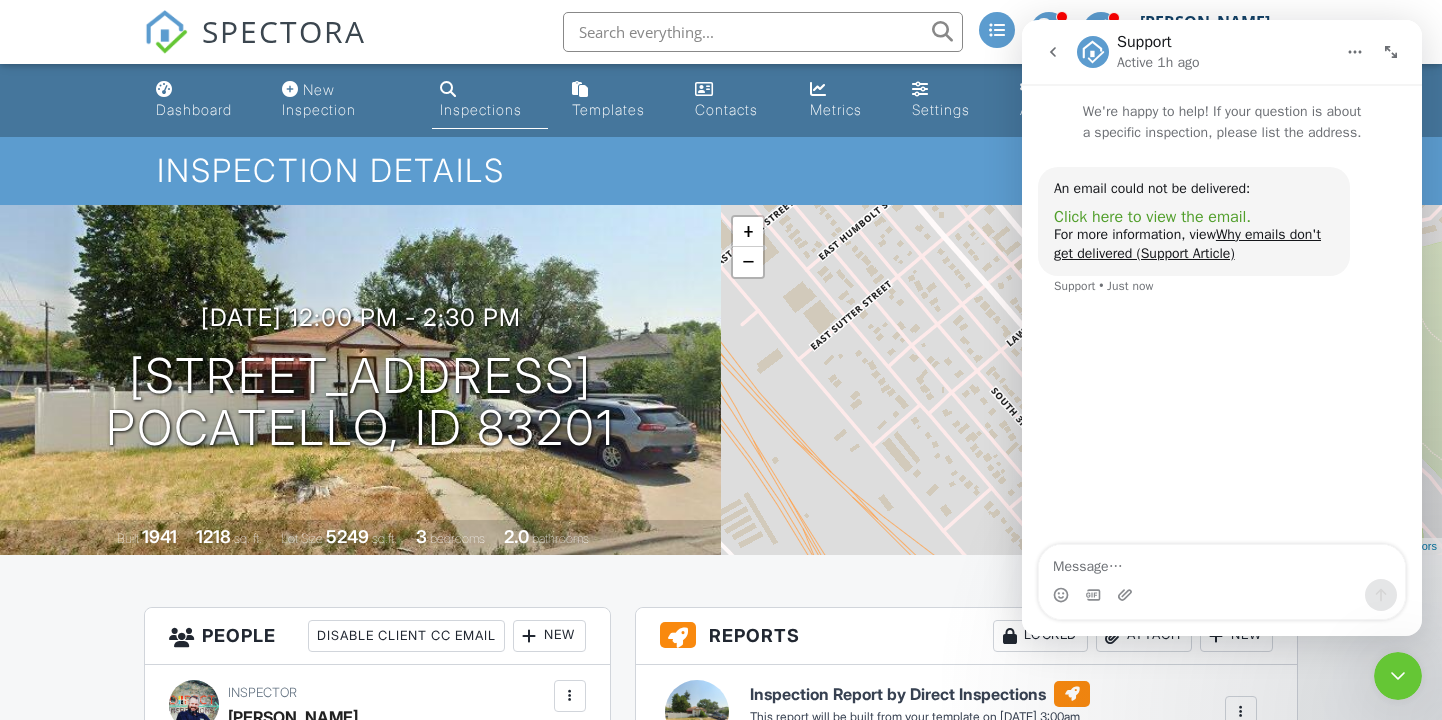 click on "Click here to view the email." at bounding box center [1152, 217] 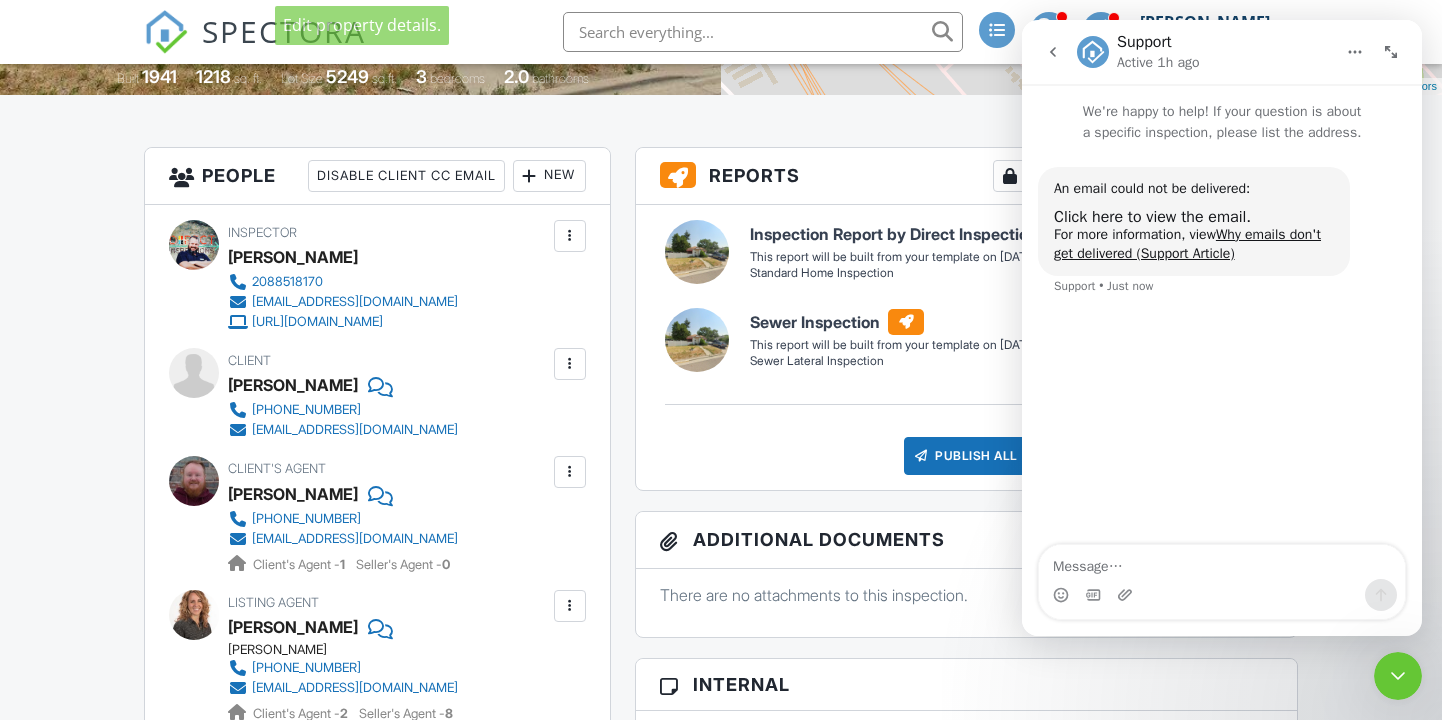 scroll, scrollTop: 591, scrollLeft: 0, axis: vertical 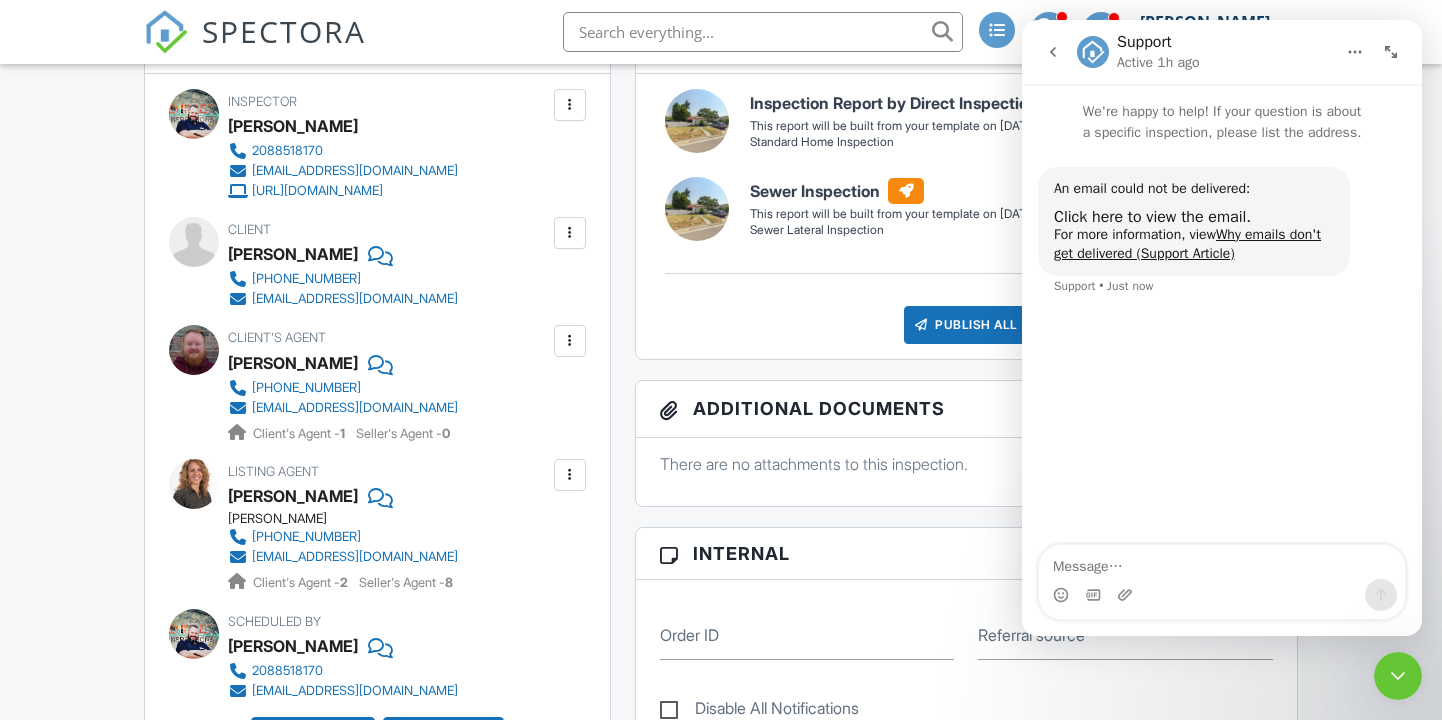 click 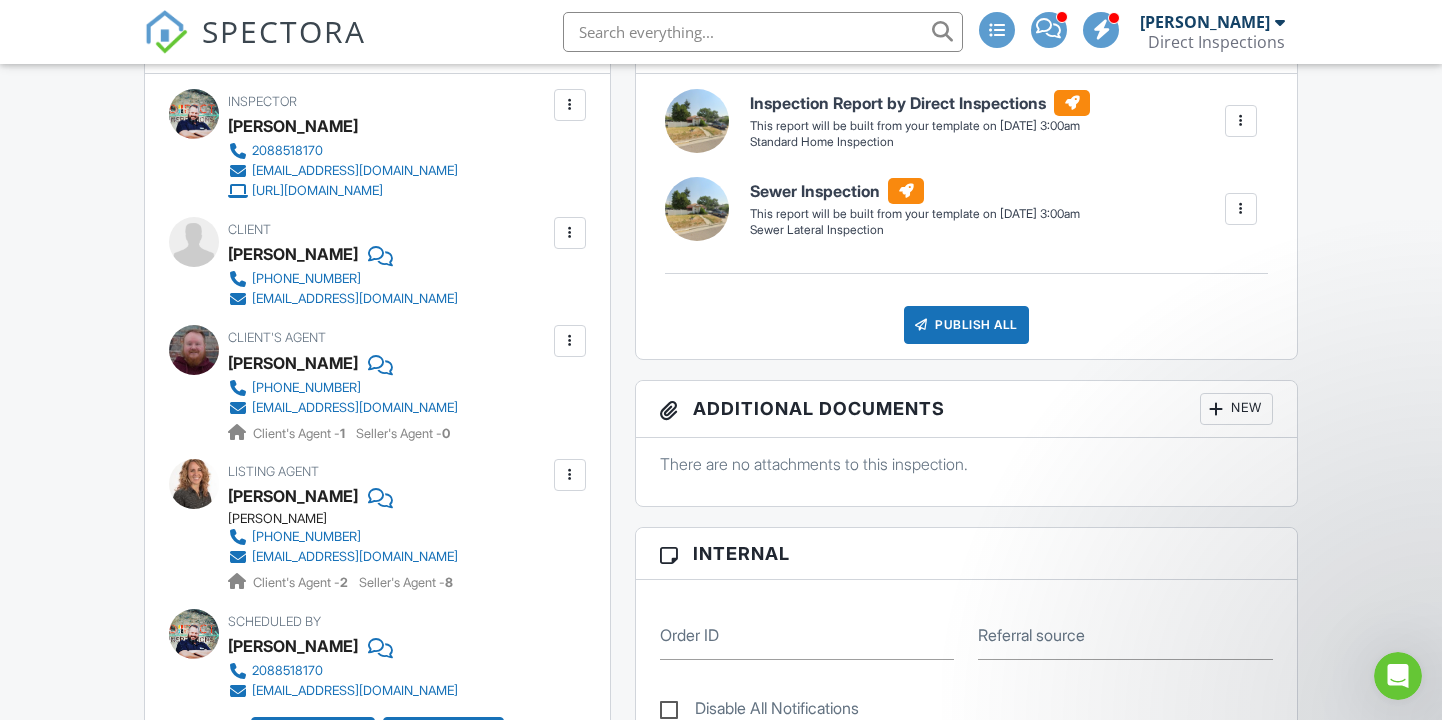 scroll, scrollTop: 473, scrollLeft: 0, axis: vertical 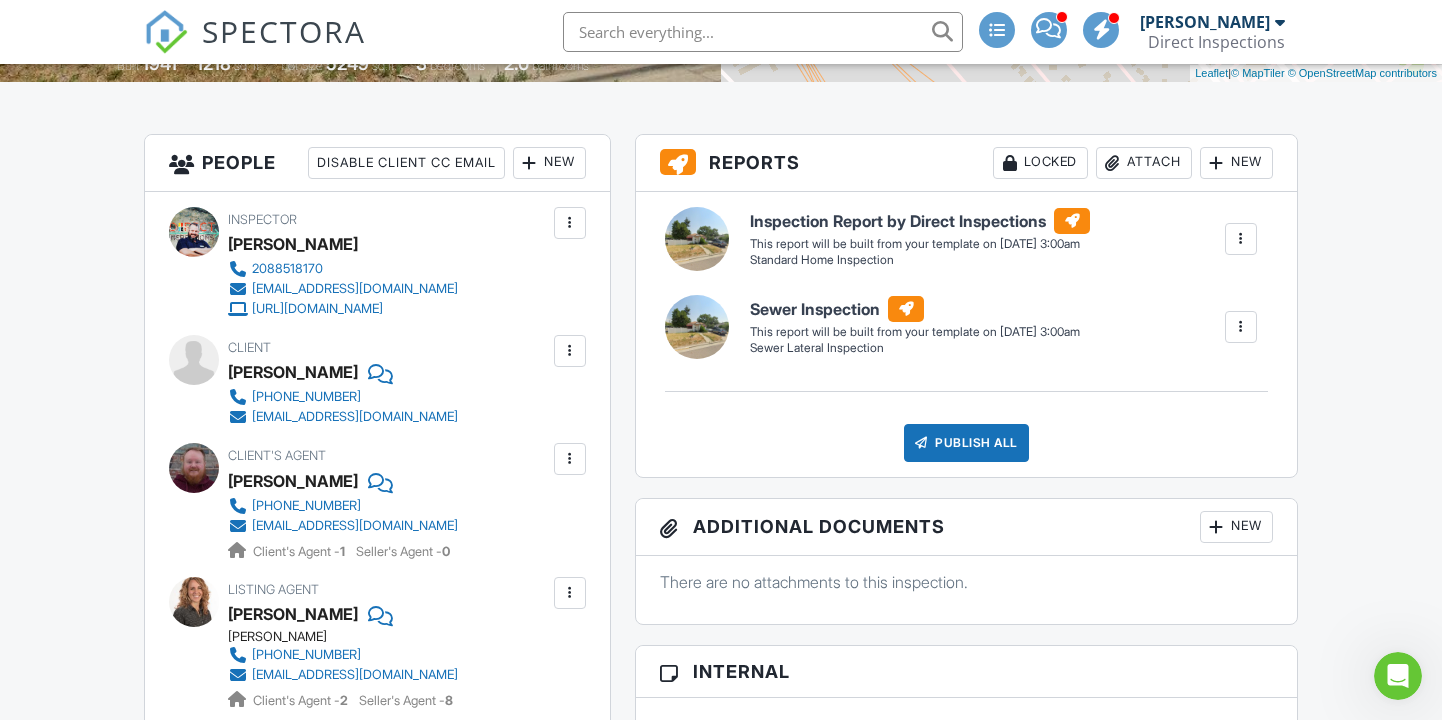 click at bounding box center (570, 351) 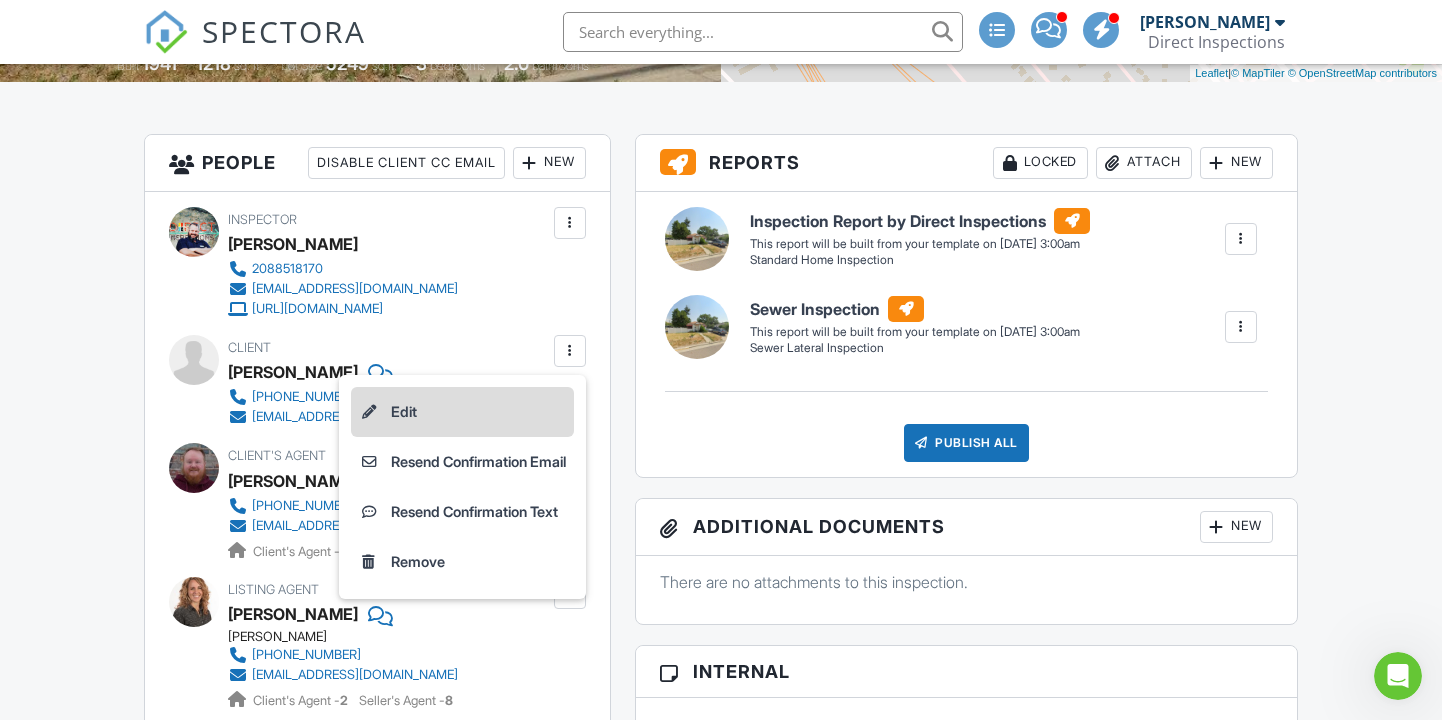 click on "Edit" at bounding box center [462, 412] 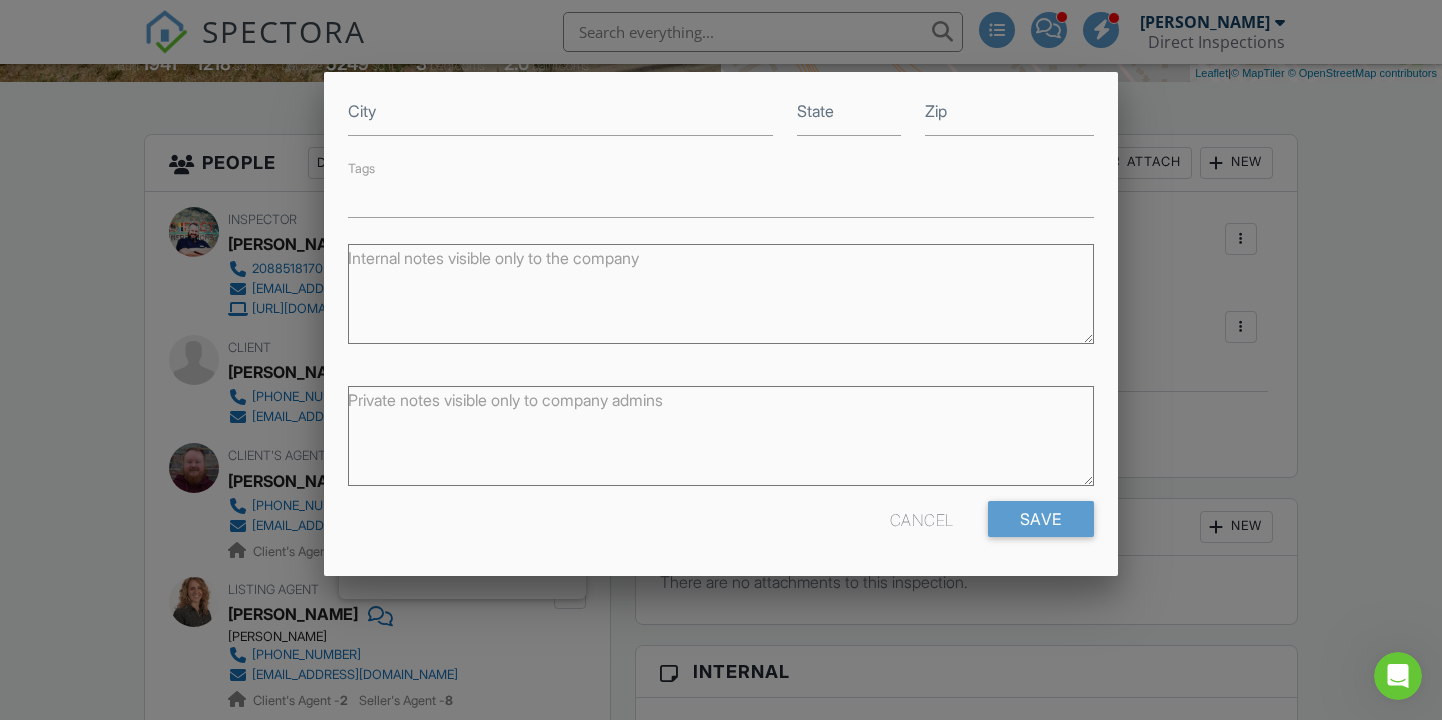 scroll, scrollTop: 426, scrollLeft: 0, axis: vertical 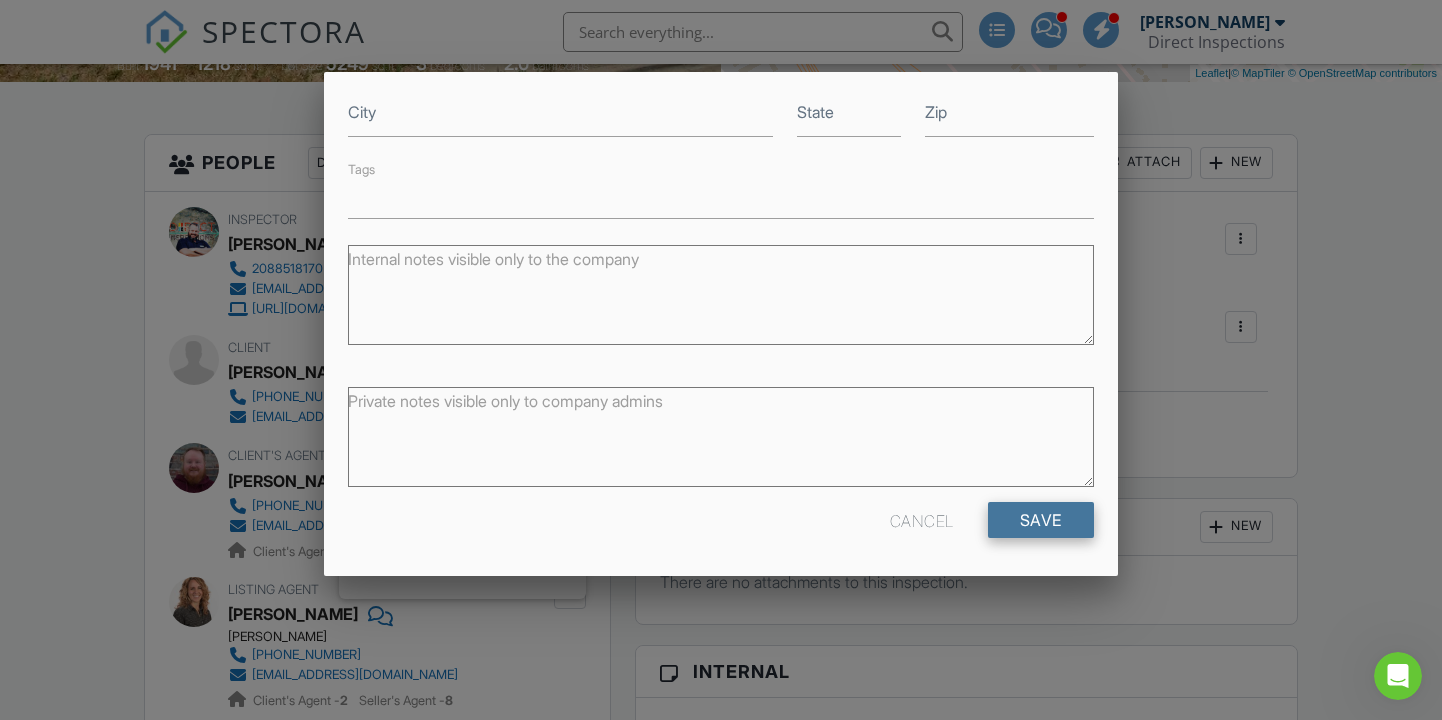 type on "noahlbreneman@gmail.com" 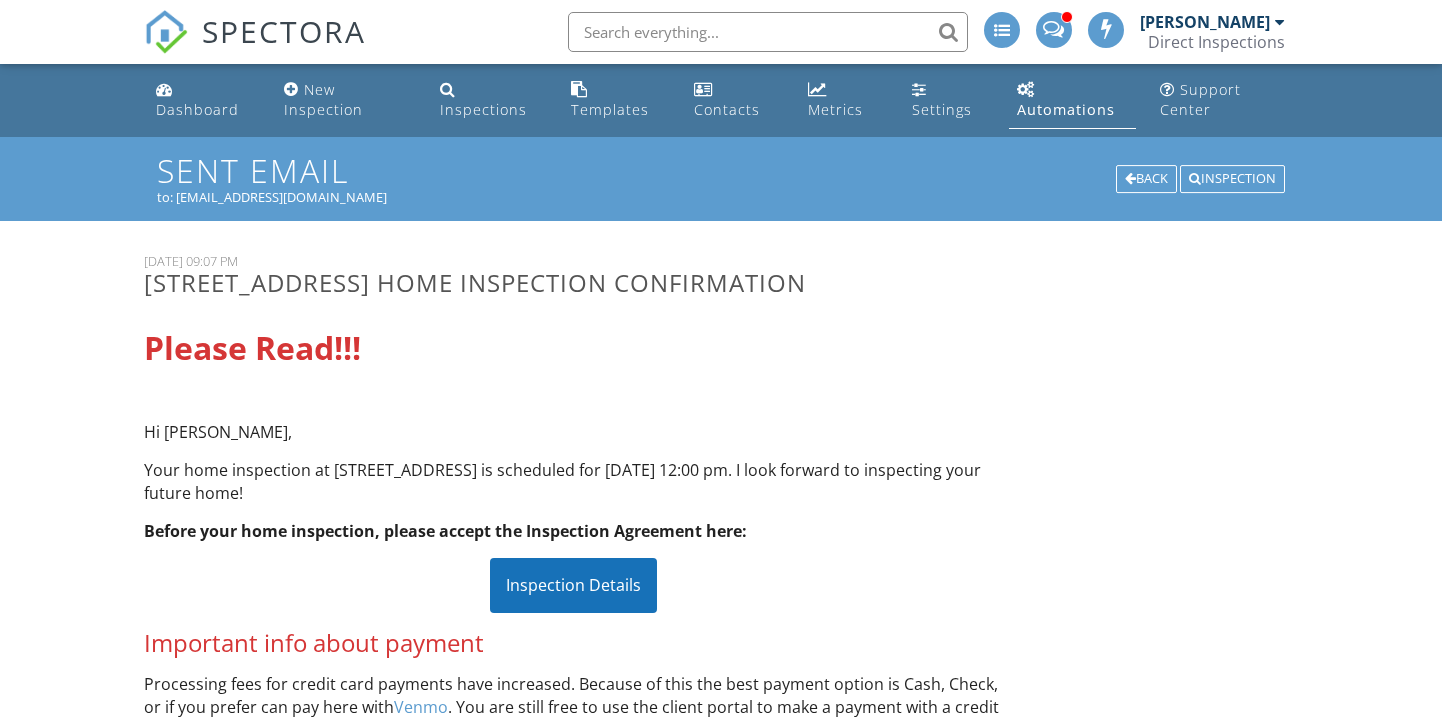 scroll, scrollTop: 0, scrollLeft: 0, axis: both 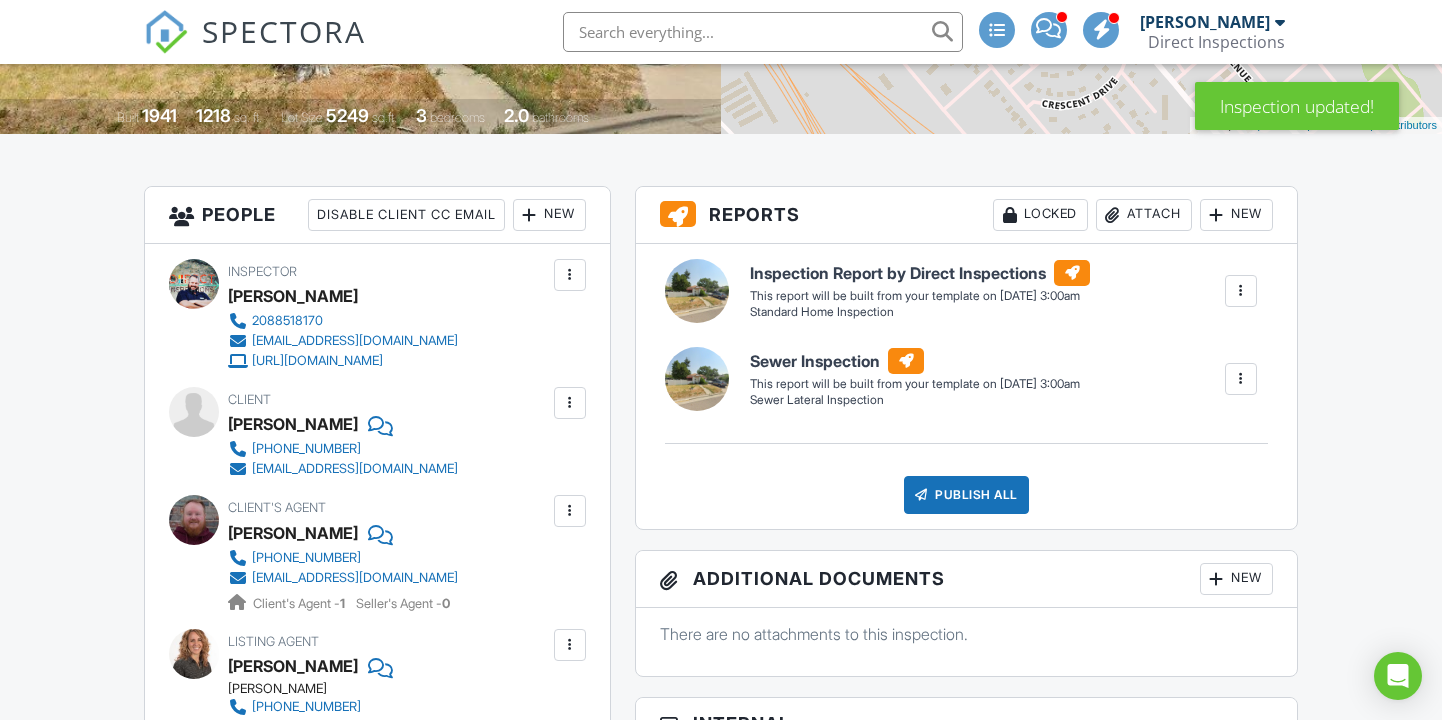 click on "Inspector
Randy Tolman
2088518170
direct.inspections52@gmail.com
https://www.getdirectinspections.com
Make Invisible
Mark As Requested
Remove
Update Client
First name
Noah
Last name
Breneman
Email (required)
noahlbreneman@gmail.com
CC Email
Phone
406-381-3571
Address
City
State
Zip
Tags
Internal notes visible only to the company
Private notes visible only to company admins
Updating the client email address will resend the confirmation email and update all queued automated emails.
Cancel
Save
Confirm client deletion
This will remove the client from this inspection. All email reminders and follow-ups will be removed as well. Note that this is only an option before publishing a report.
Cancel" at bounding box center [377, 600] 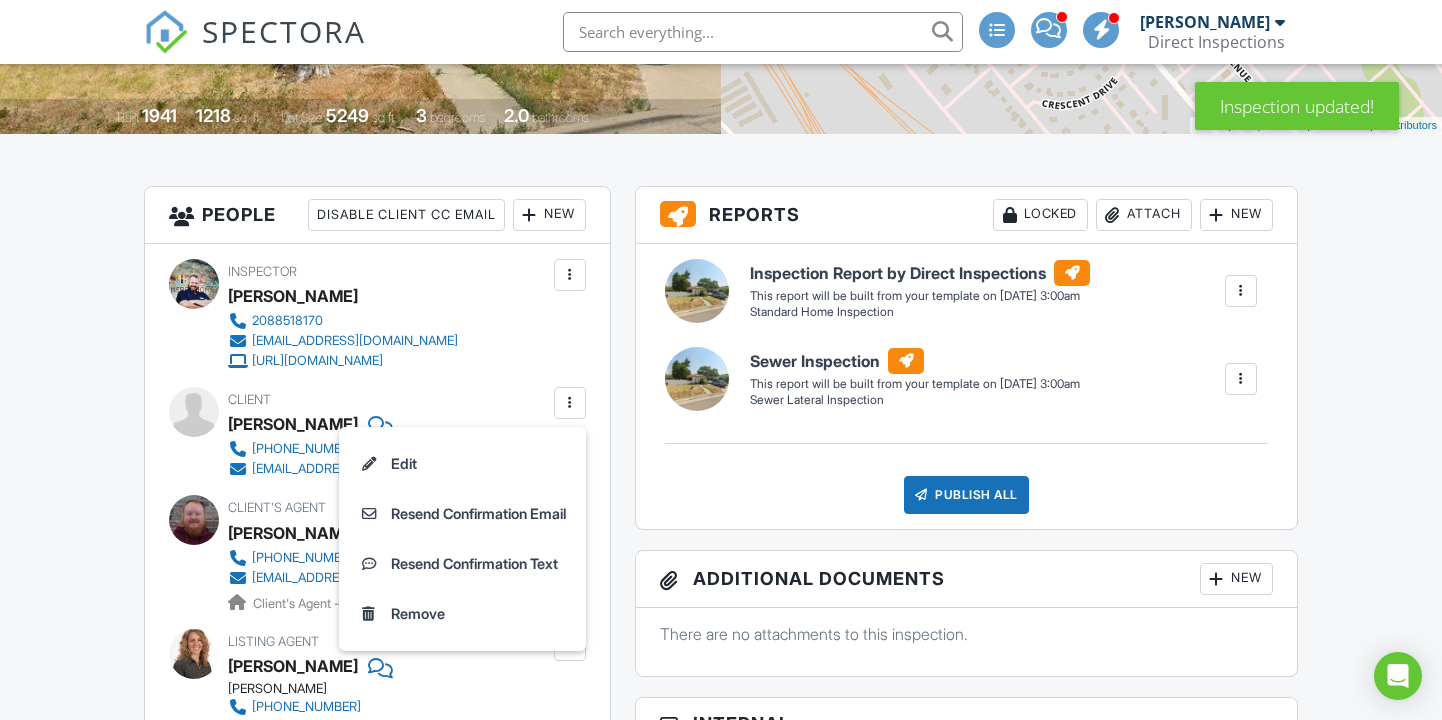 click on "People
Disable Client CC Email
New
Client
Client's Agent
Listing Agent
Add Another Person
Inspector
Randy Tolman
2088518170
direct.inspections52@gmail.com
https://www.getdirectinspections.com
Make Invisible
Mark As Requested
Remove
Update Client
First name
Noah
Last name
Breneman
Email (required)
noahlbreneman@gmail.com
CC Email
Phone
406-381-3571
Address
City
State
Zip
Tags
Internal notes visible only to the company
Private notes visible only to company admins
Updating the client email address will resend the confirmation email and update all queued automated emails.
Cancel
Save
Confirm client deletion
Cancel
Remove Client" at bounding box center [377, 1115] 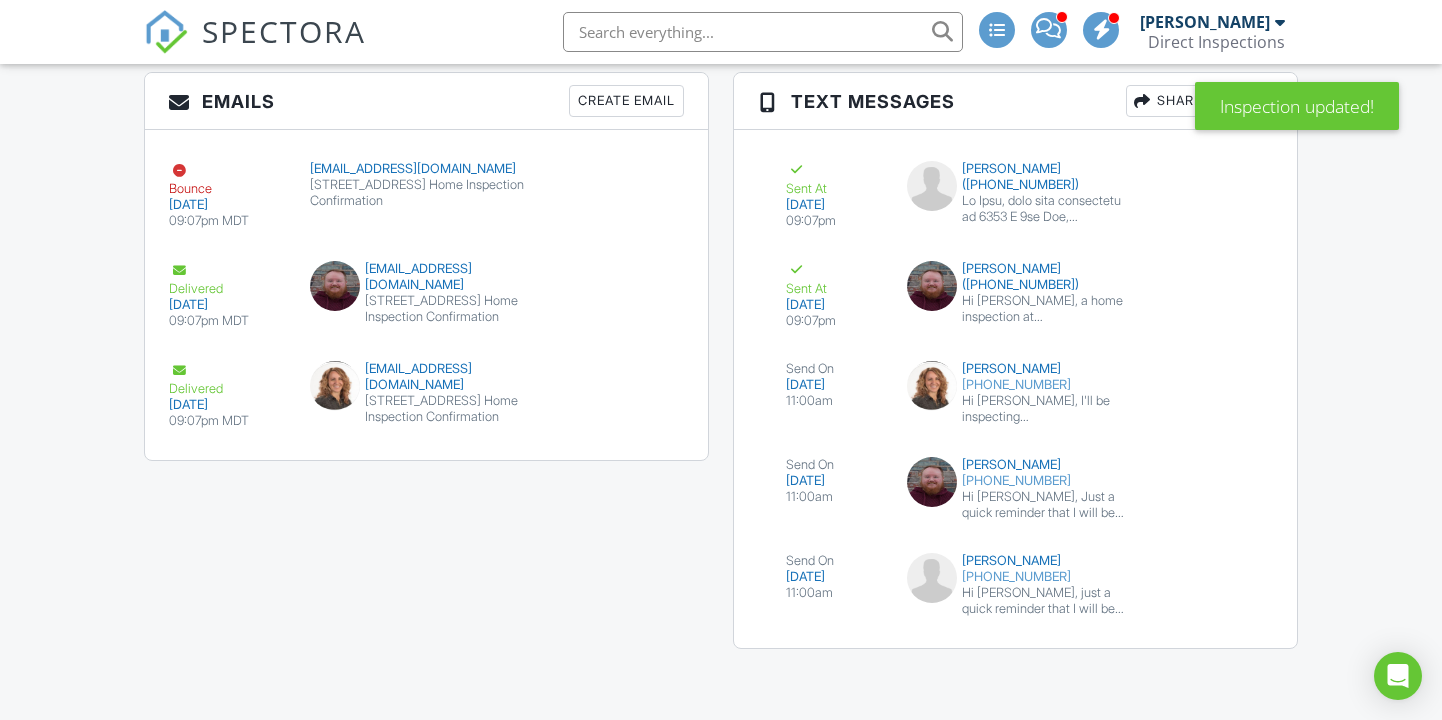scroll, scrollTop: 2529, scrollLeft: 0, axis: vertical 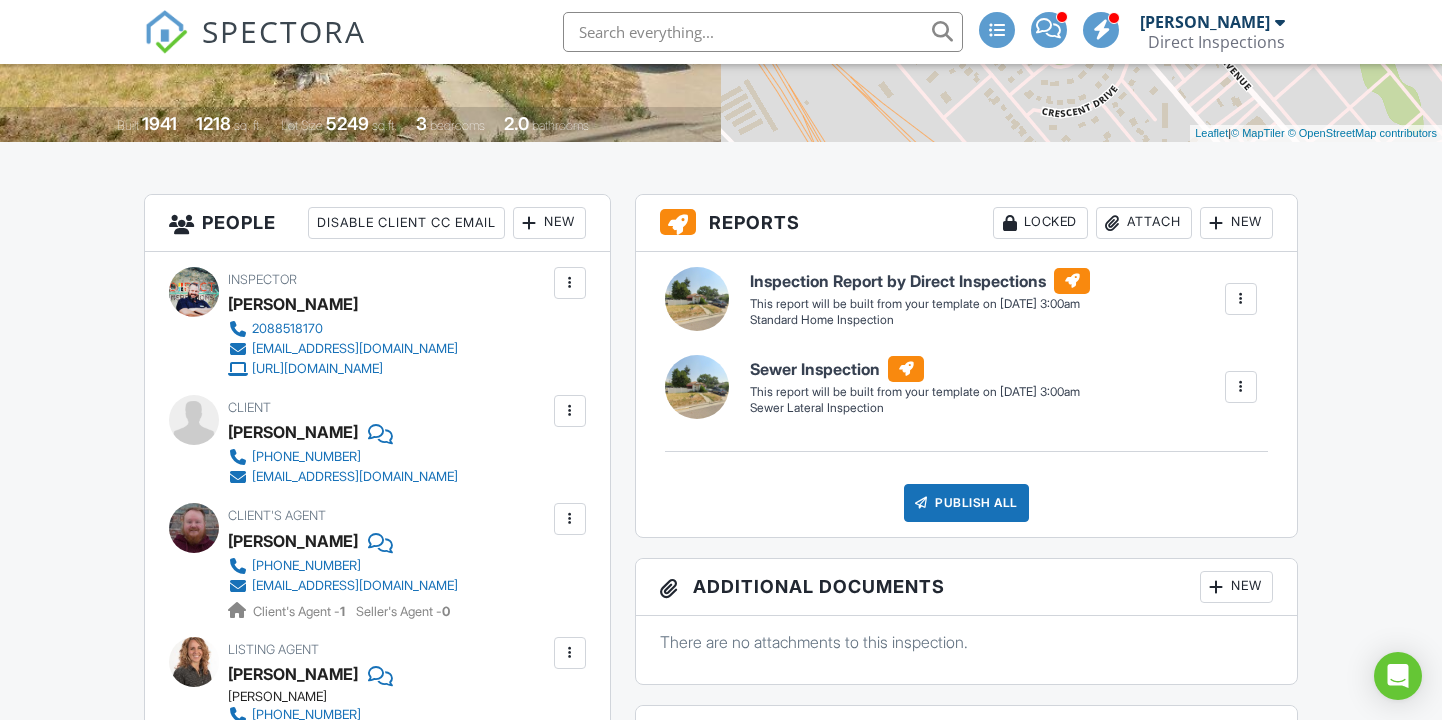 click at bounding box center [570, 411] 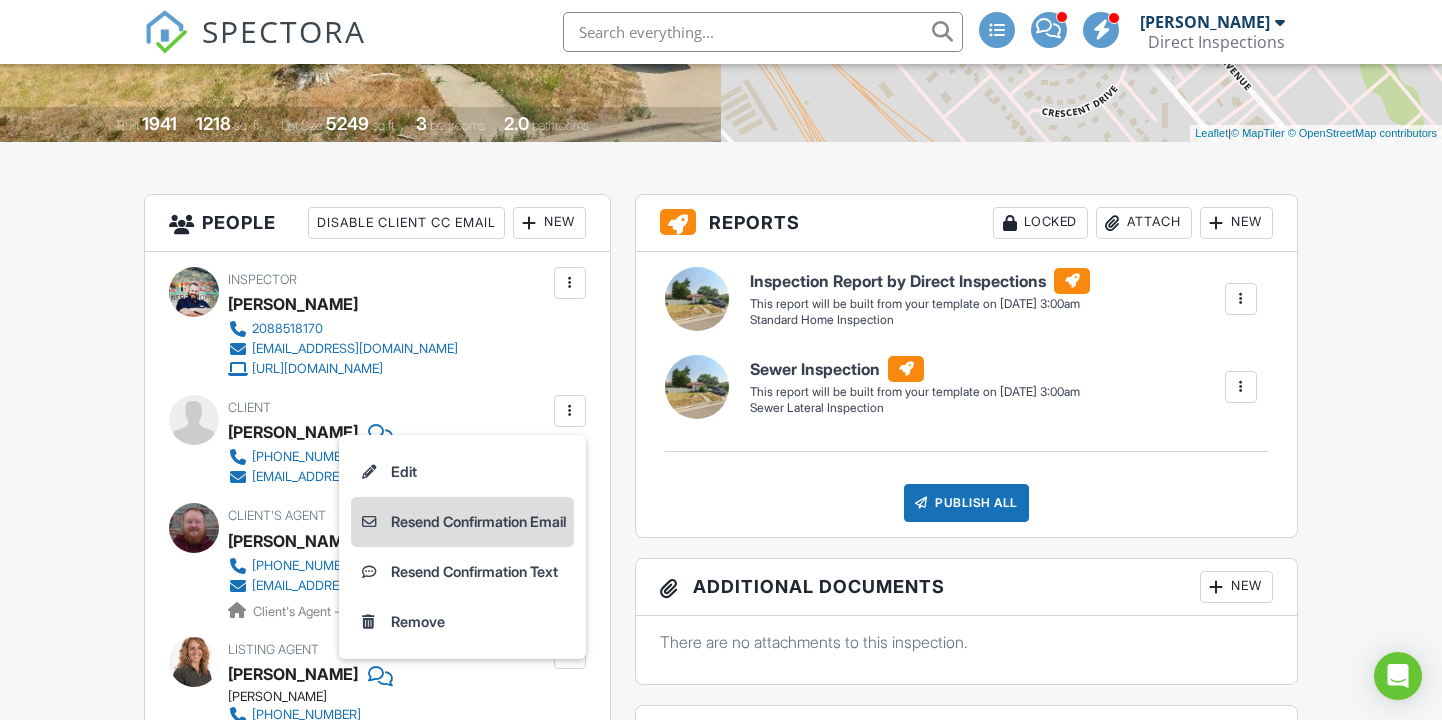 click on "Resend Confirmation Email" at bounding box center [462, 522] 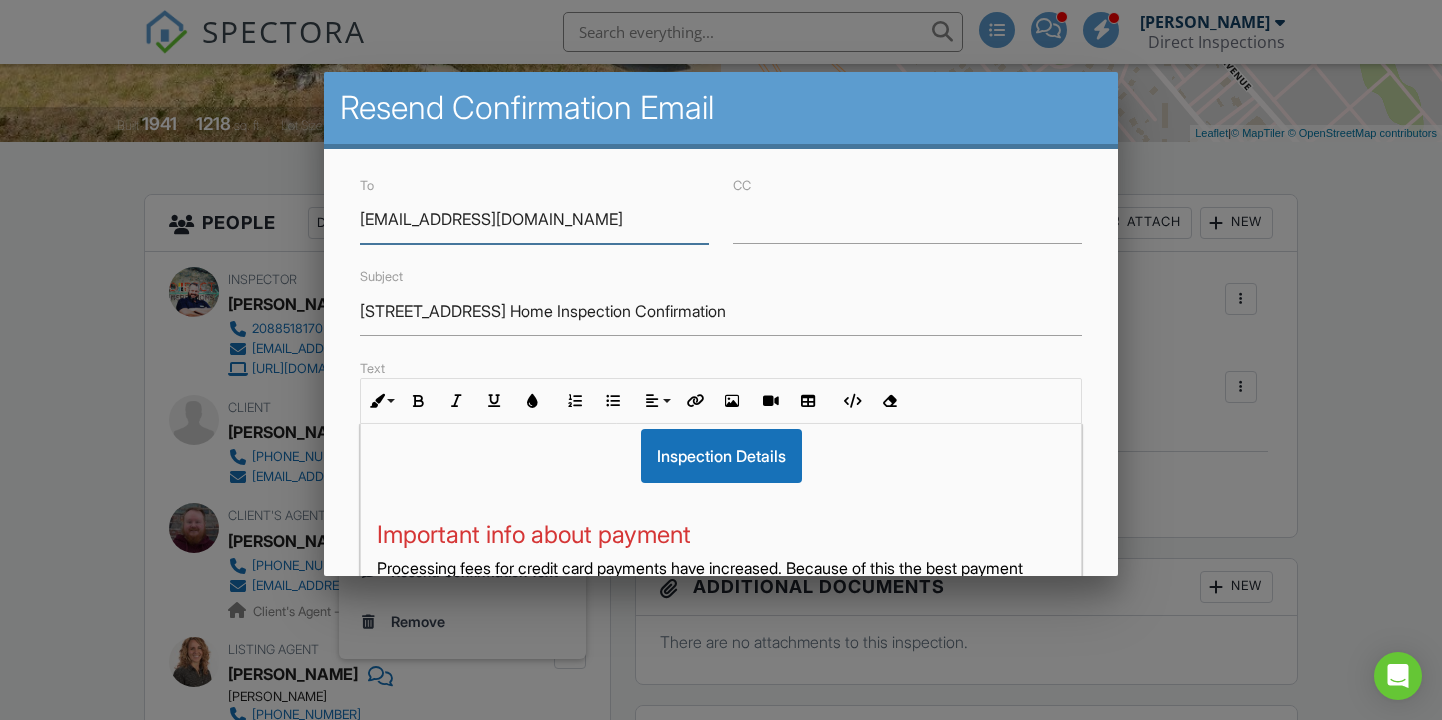 scroll, scrollTop: 230, scrollLeft: 0, axis: vertical 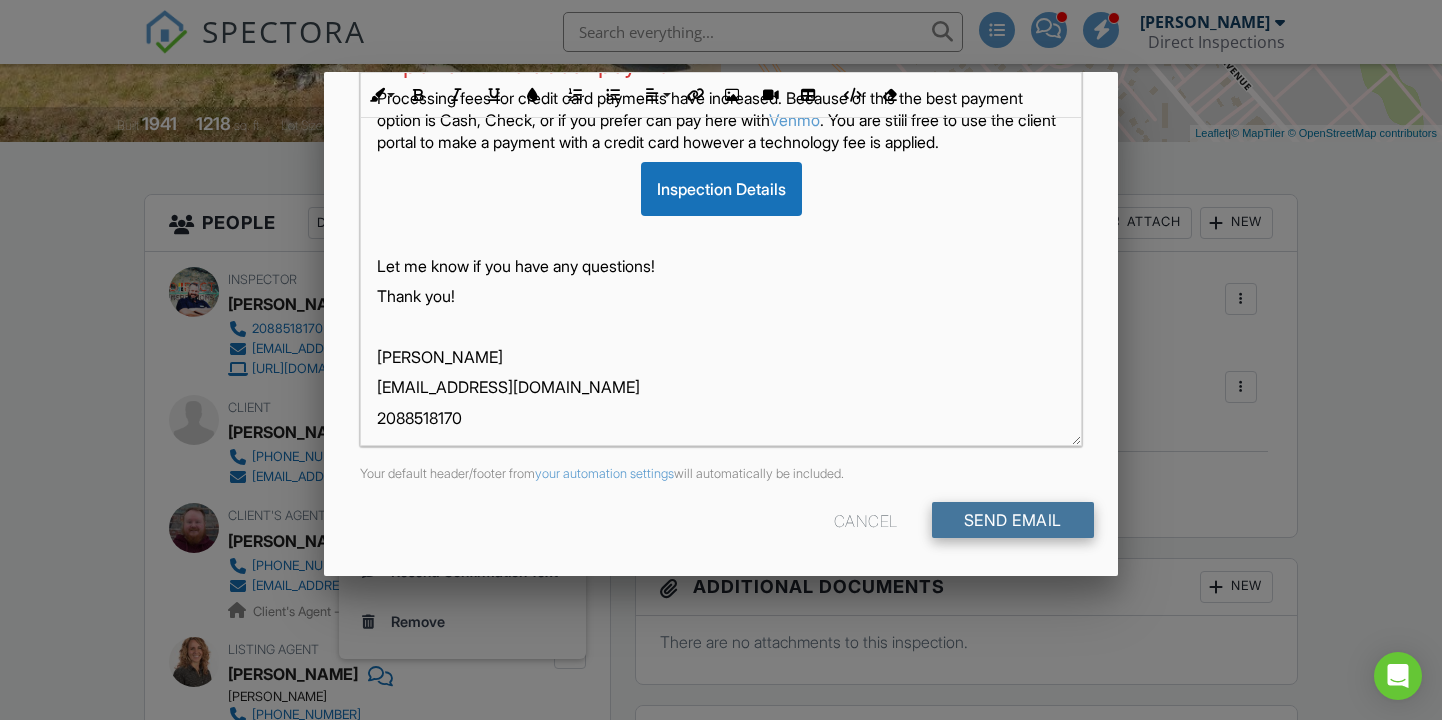 click on "Send Email" at bounding box center (1013, 520) 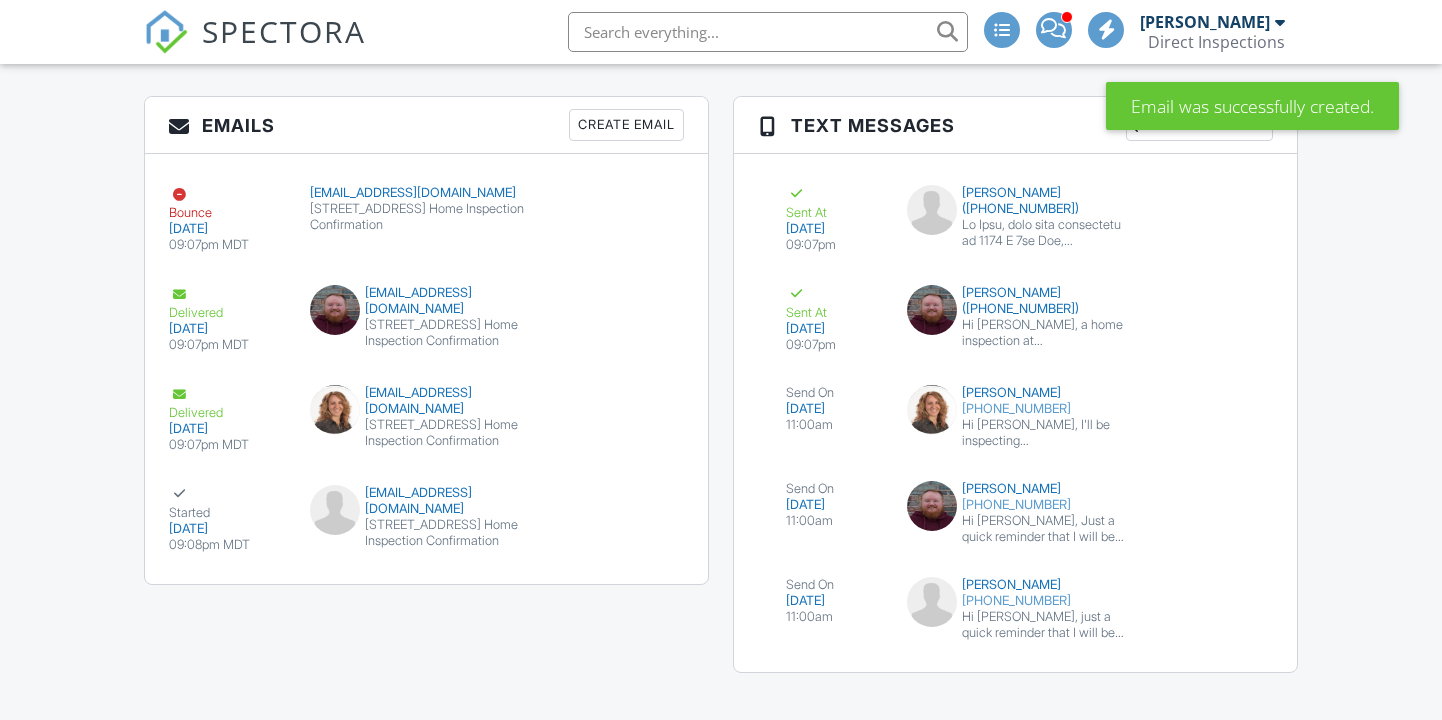 scroll, scrollTop: 2508, scrollLeft: 0, axis: vertical 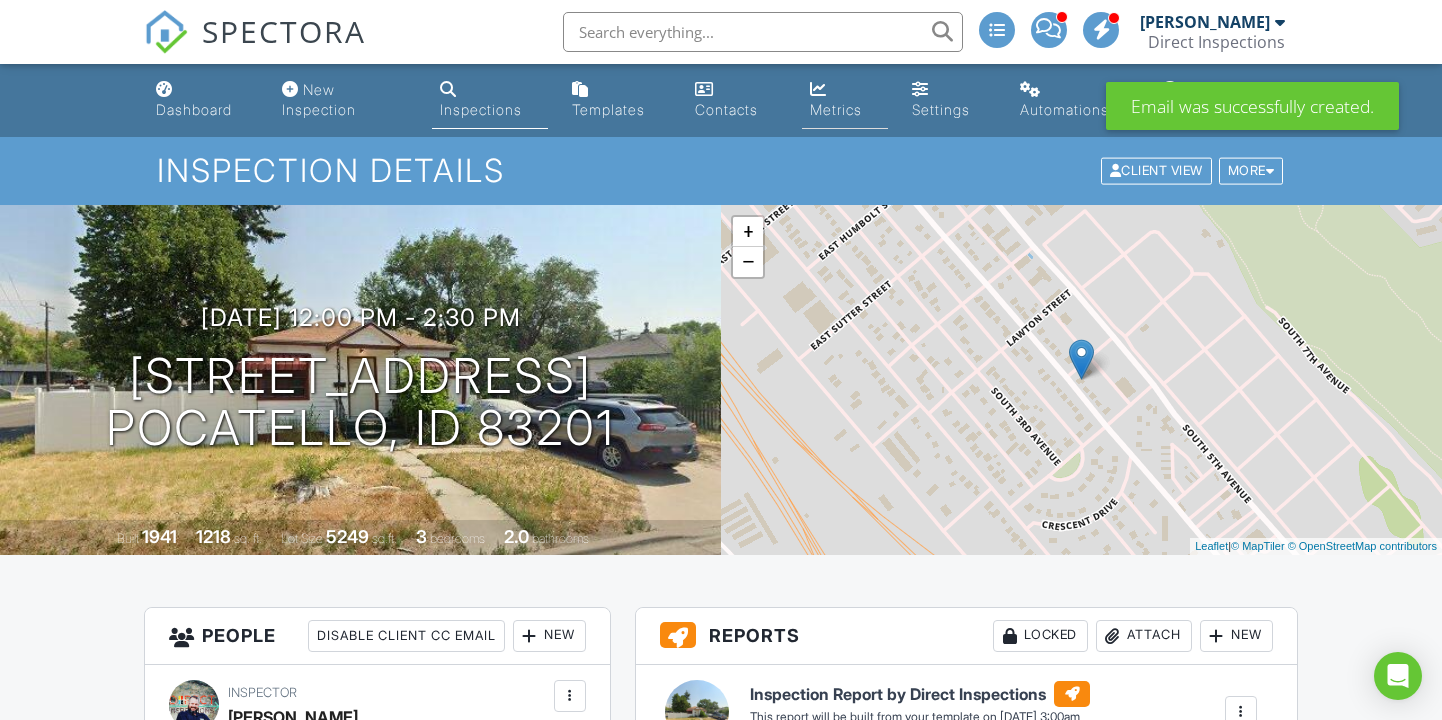 click on "Metrics" at bounding box center [845, 100] 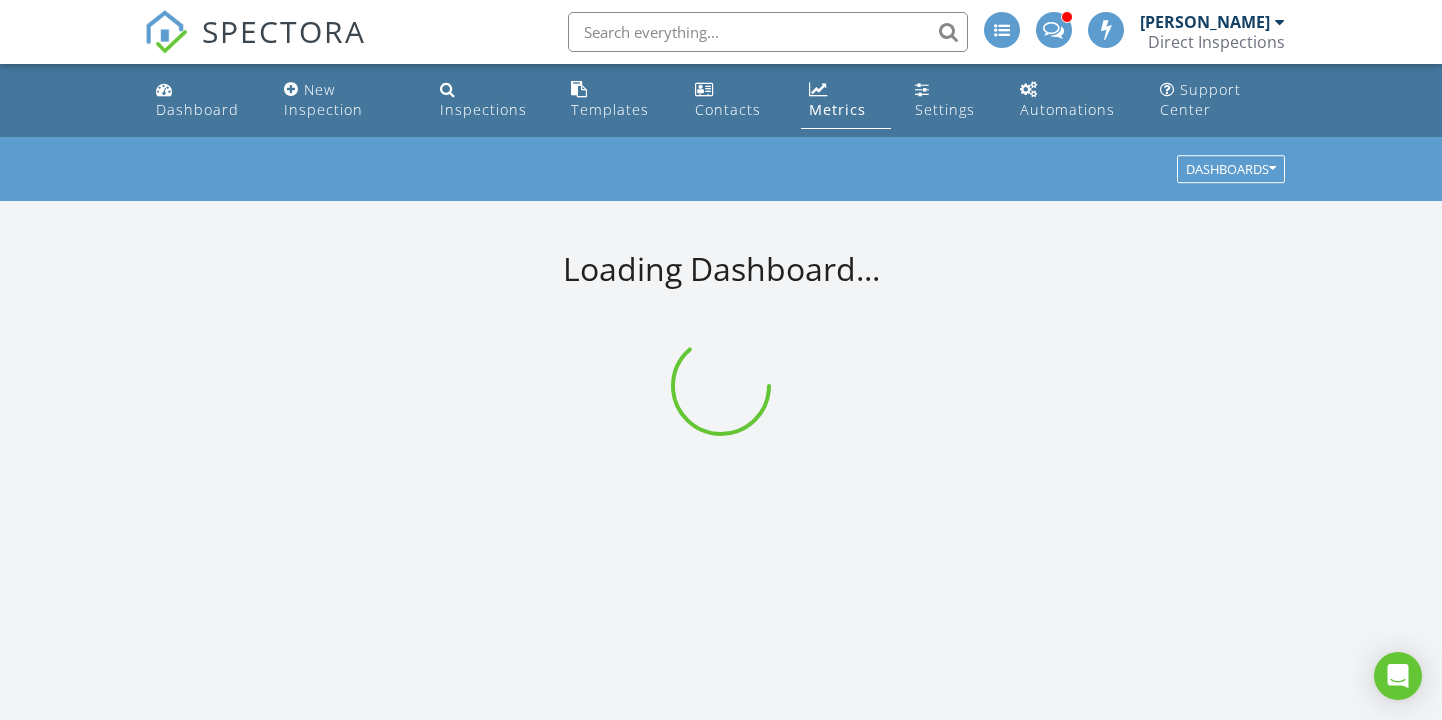 scroll, scrollTop: 0, scrollLeft: 0, axis: both 